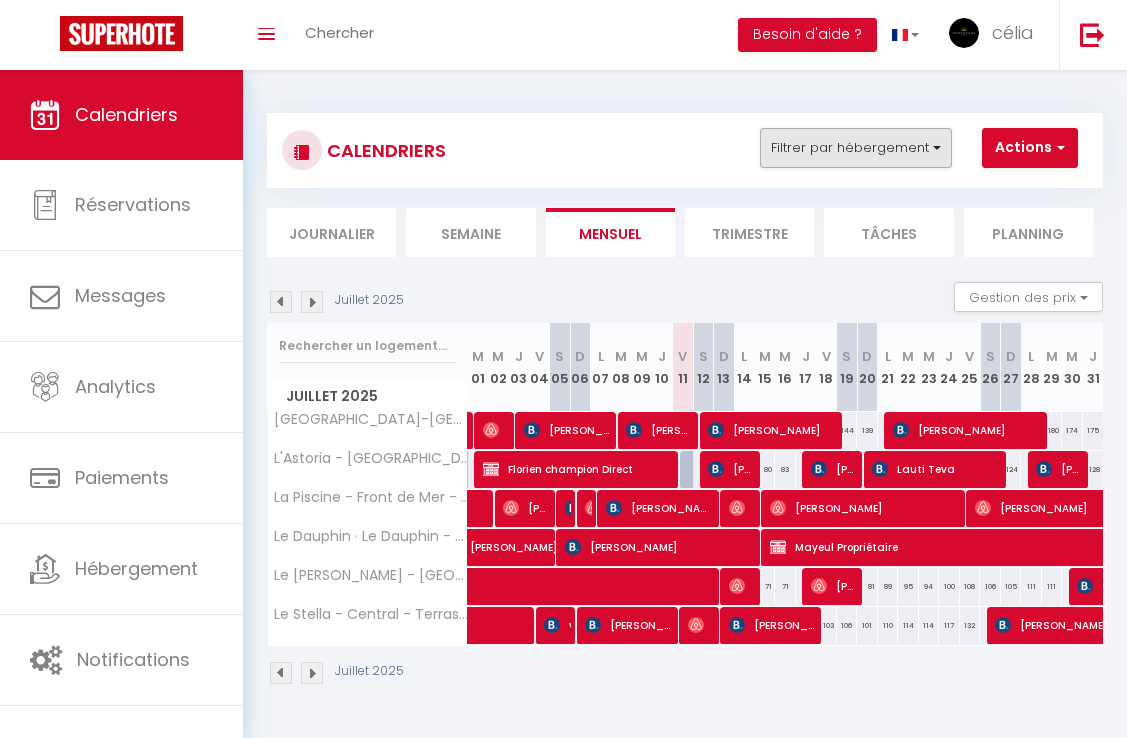 scroll, scrollTop: 0, scrollLeft: 0, axis: both 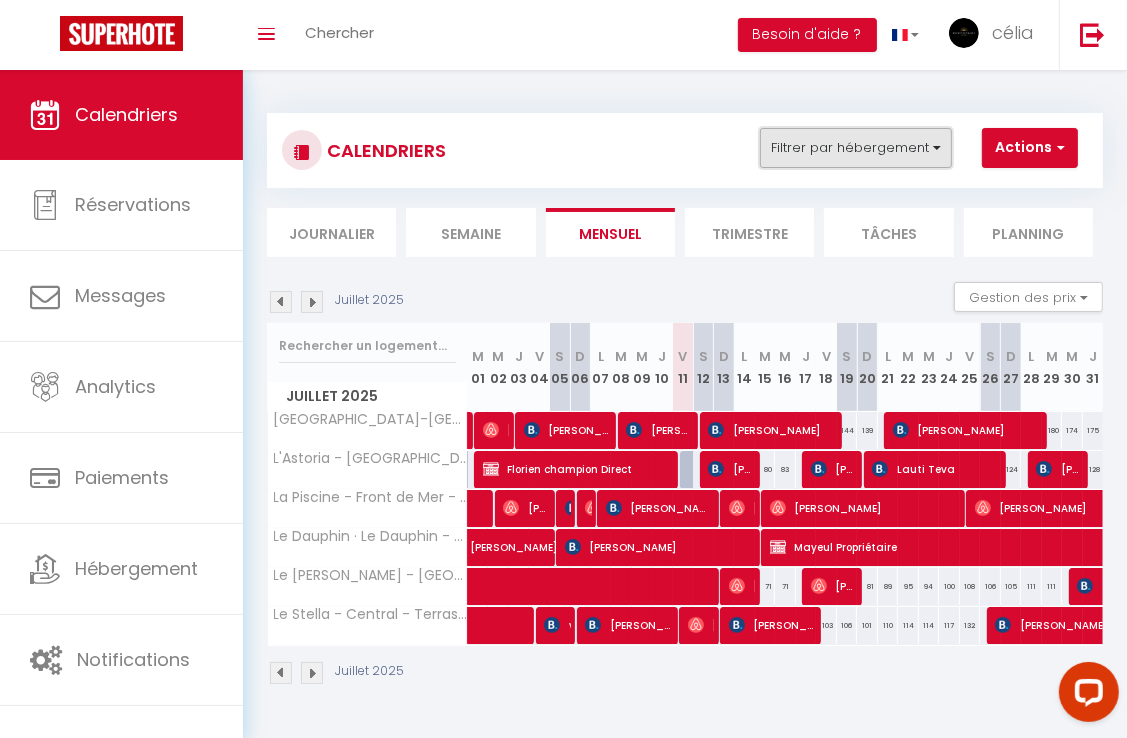 click on "Filtrer par hébergement" at bounding box center (856, 148) 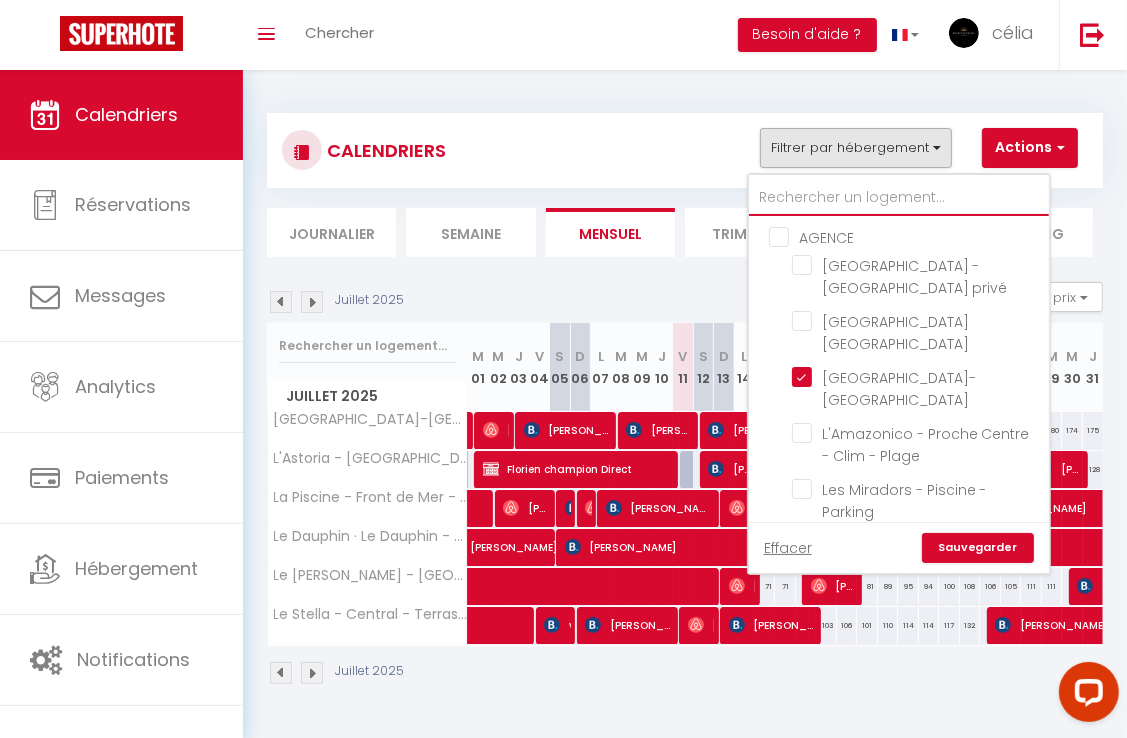 click at bounding box center (899, 198) 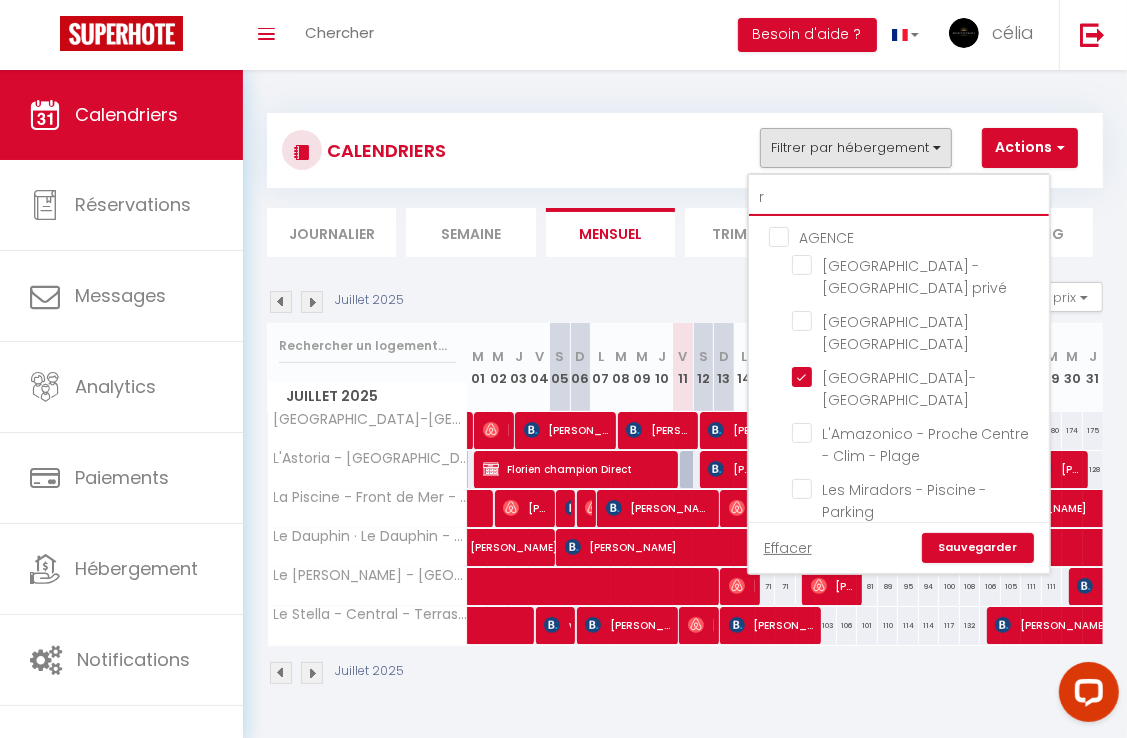 checkbox on "false" 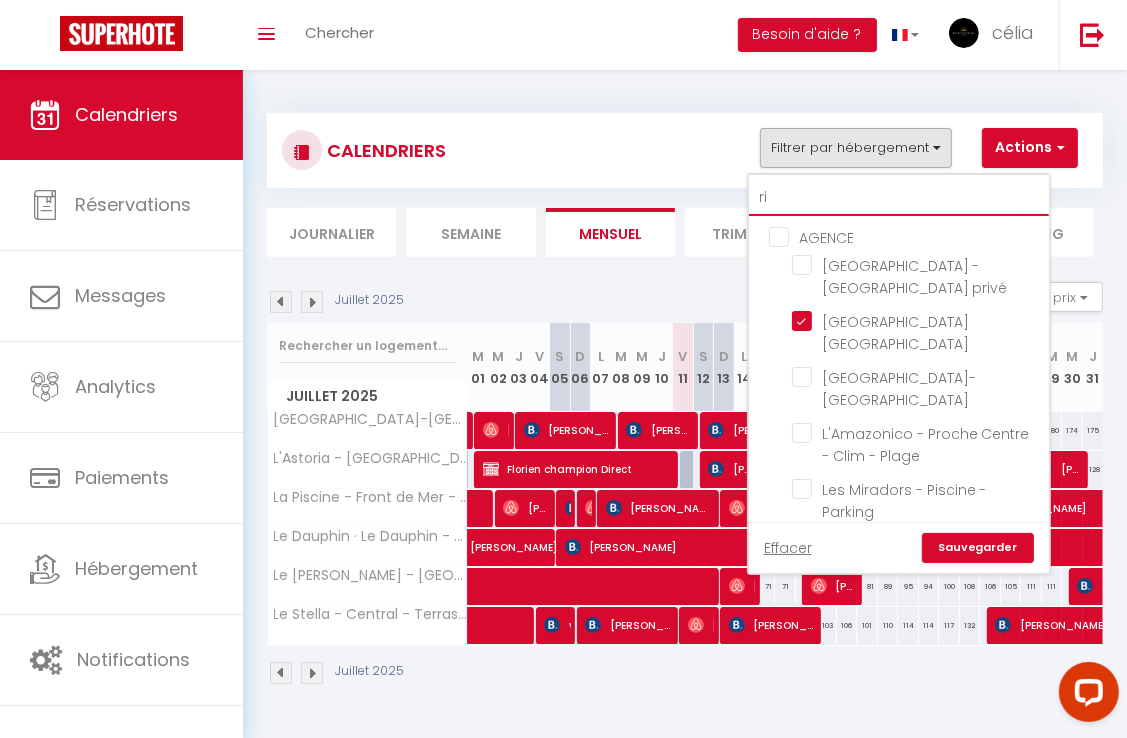 checkbox on "false" 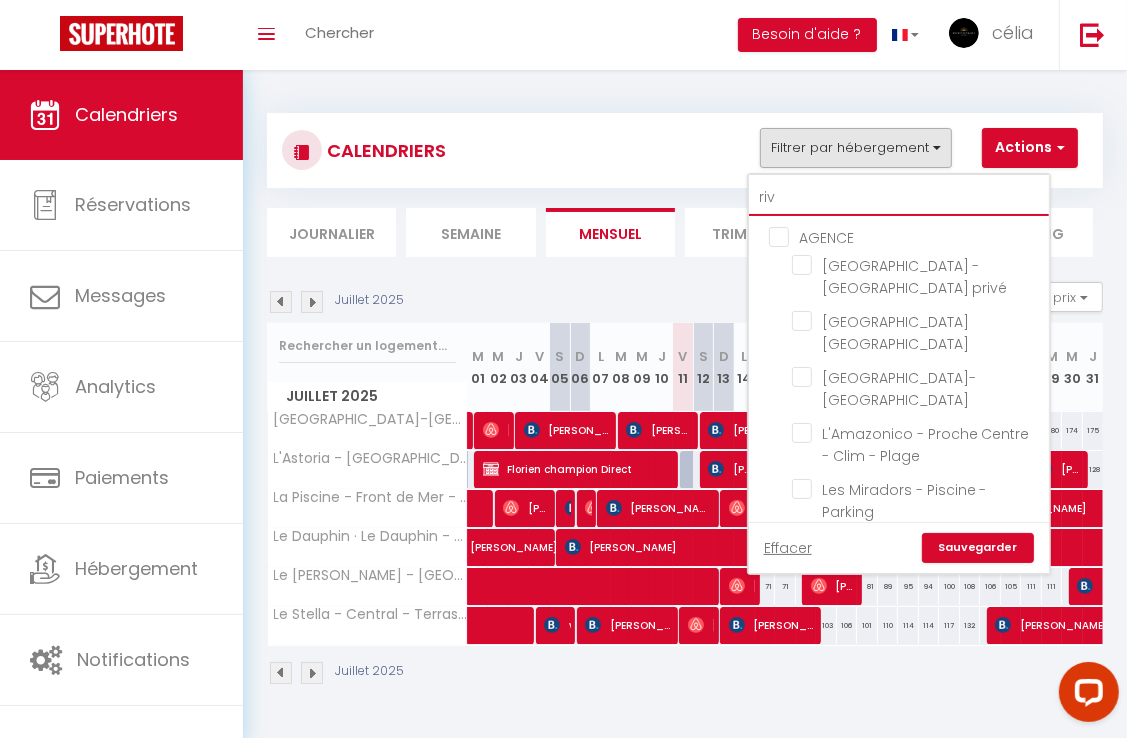 checkbox on "false" 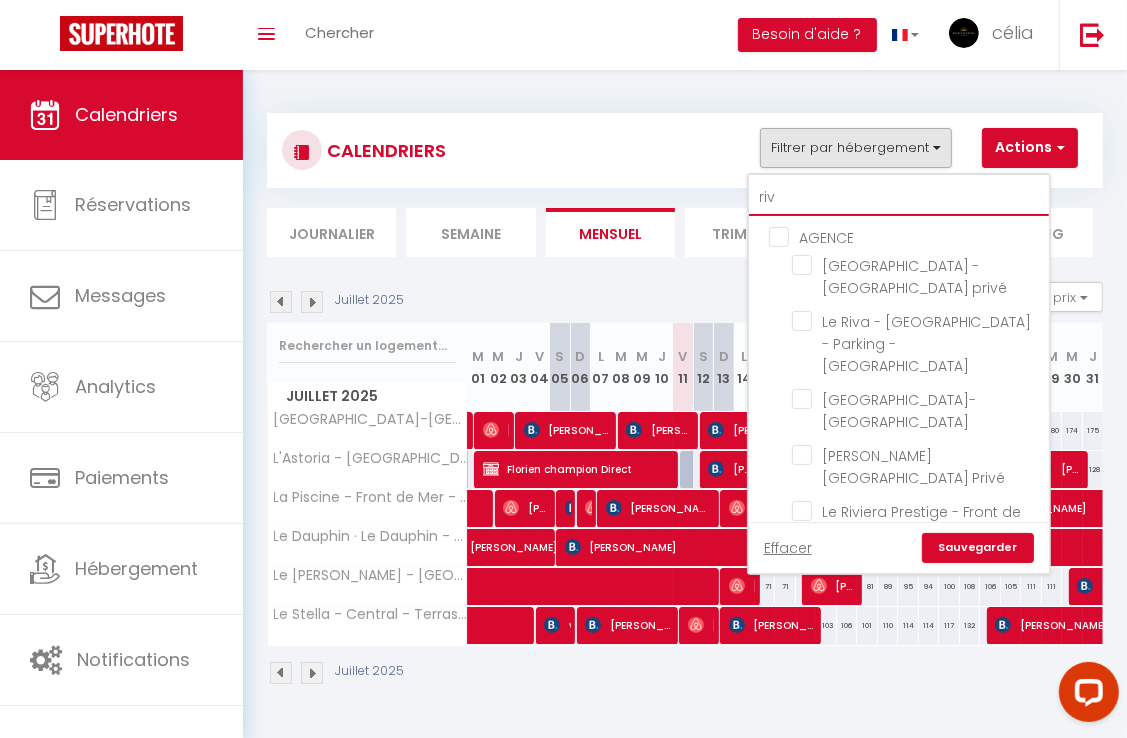 type on "rivi" 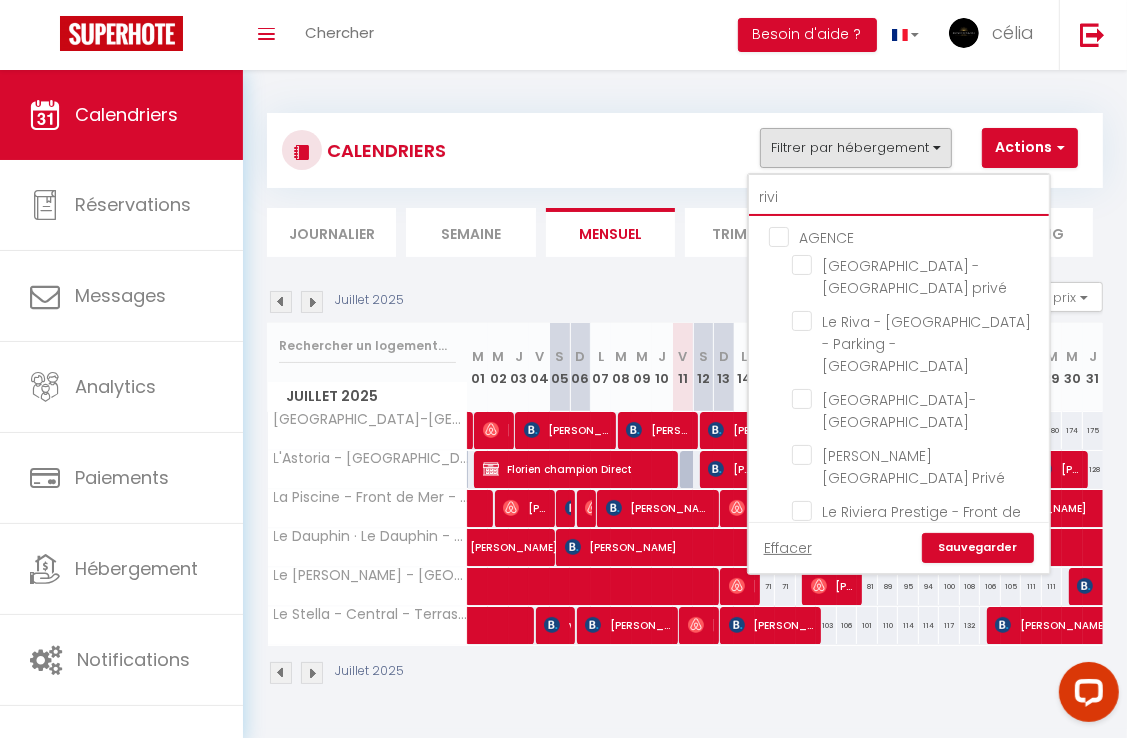 checkbox on "false" 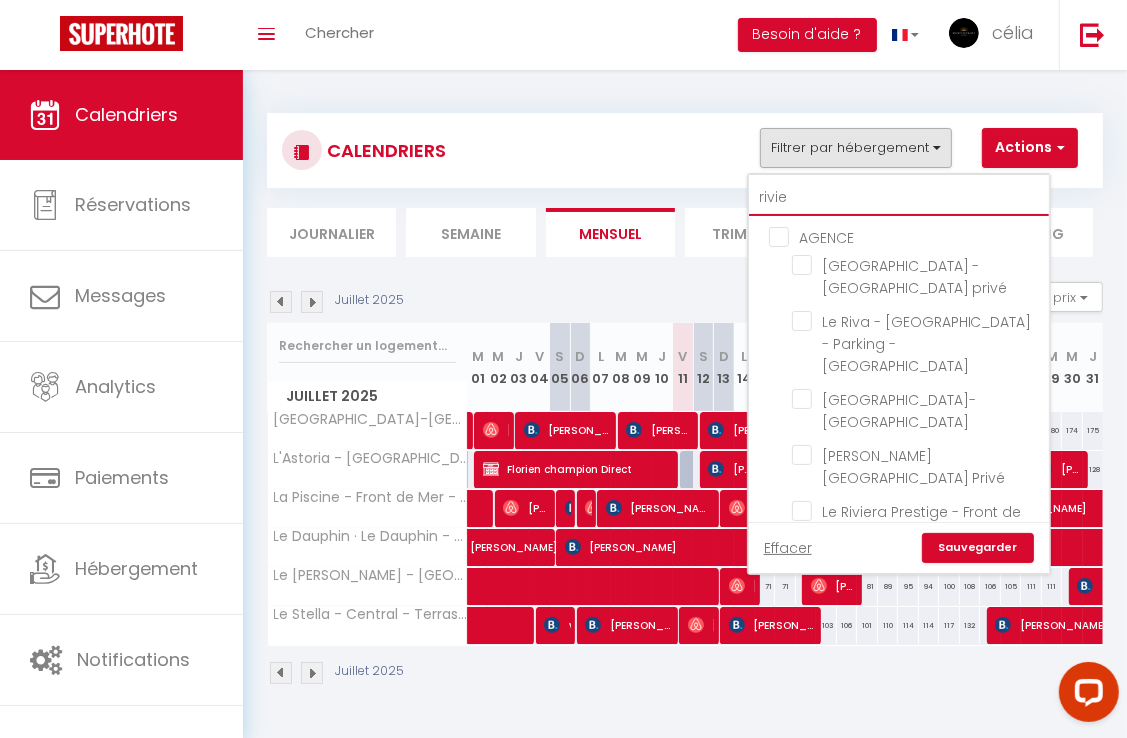 checkbox on "false" 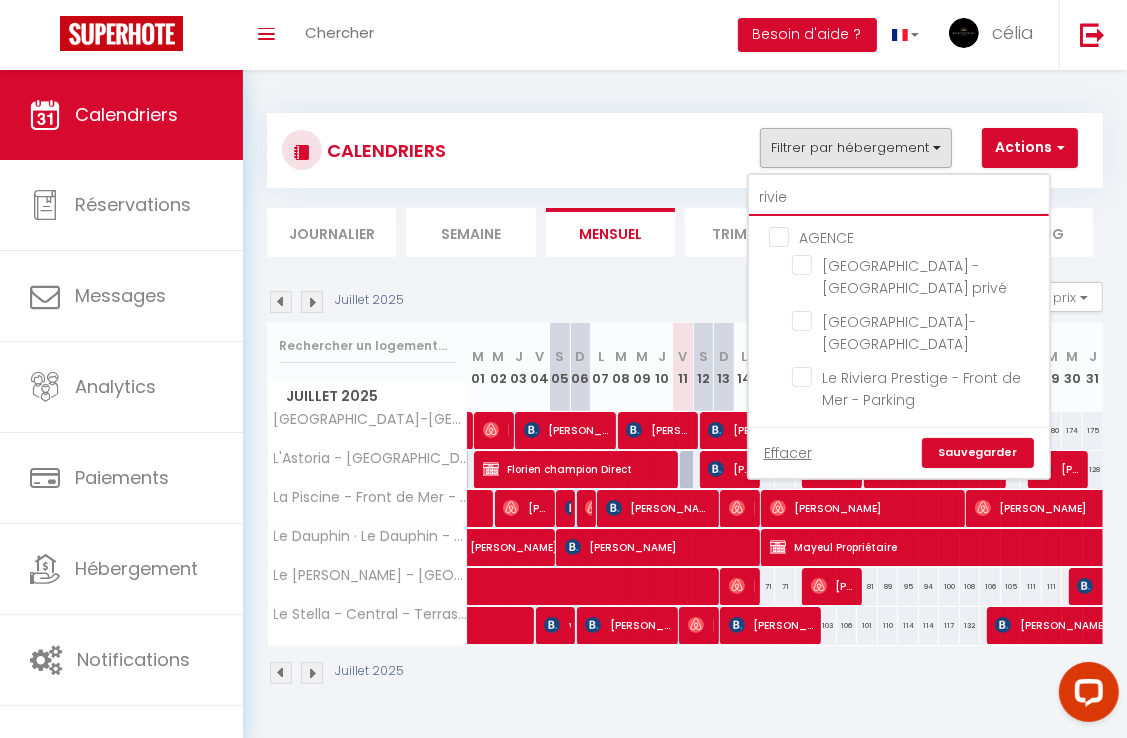 type on "rivier" 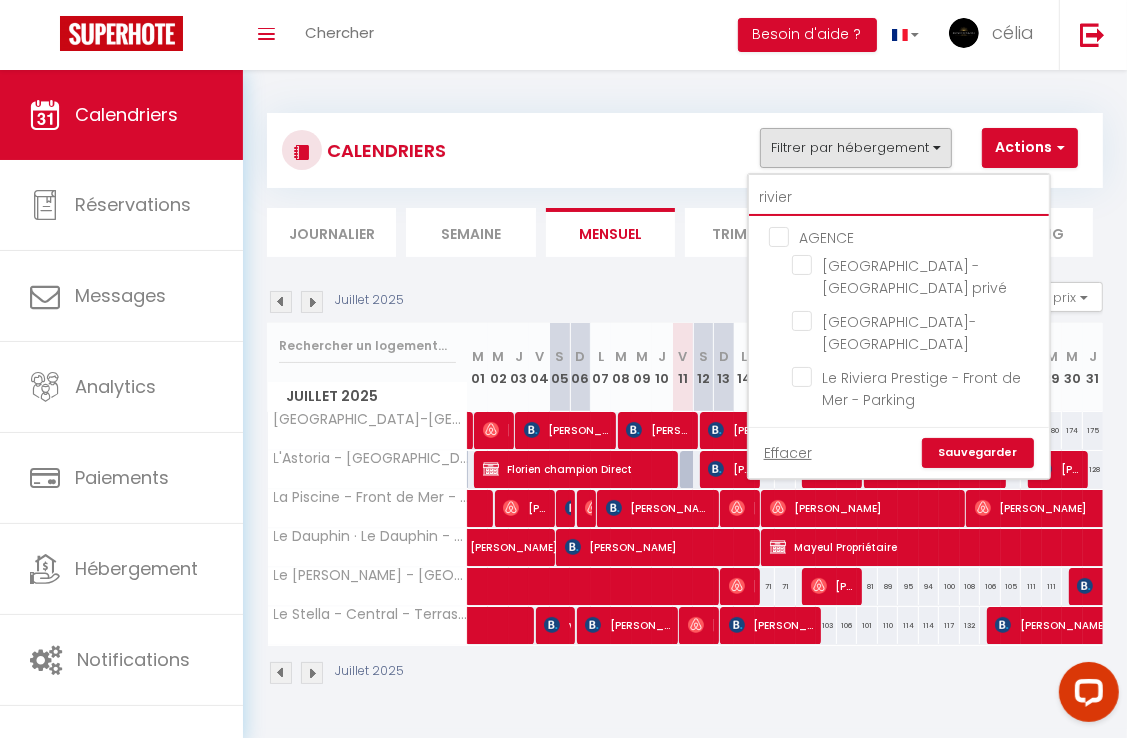 checkbox on "false" 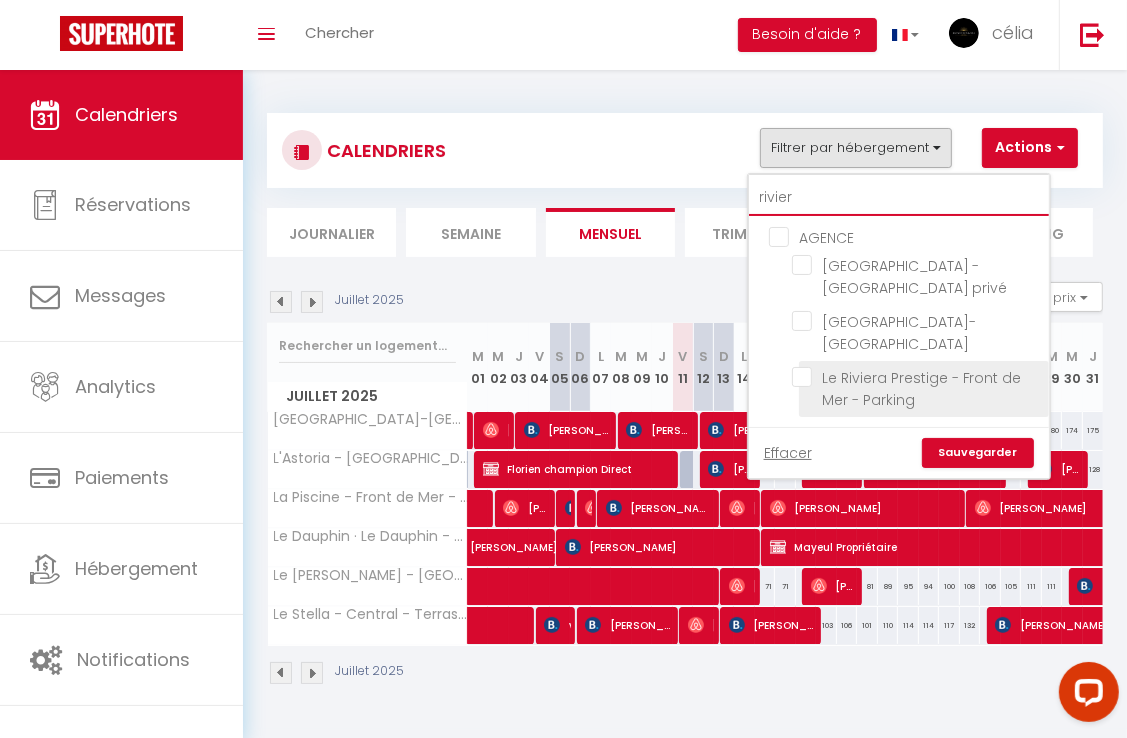 type on "rivier" 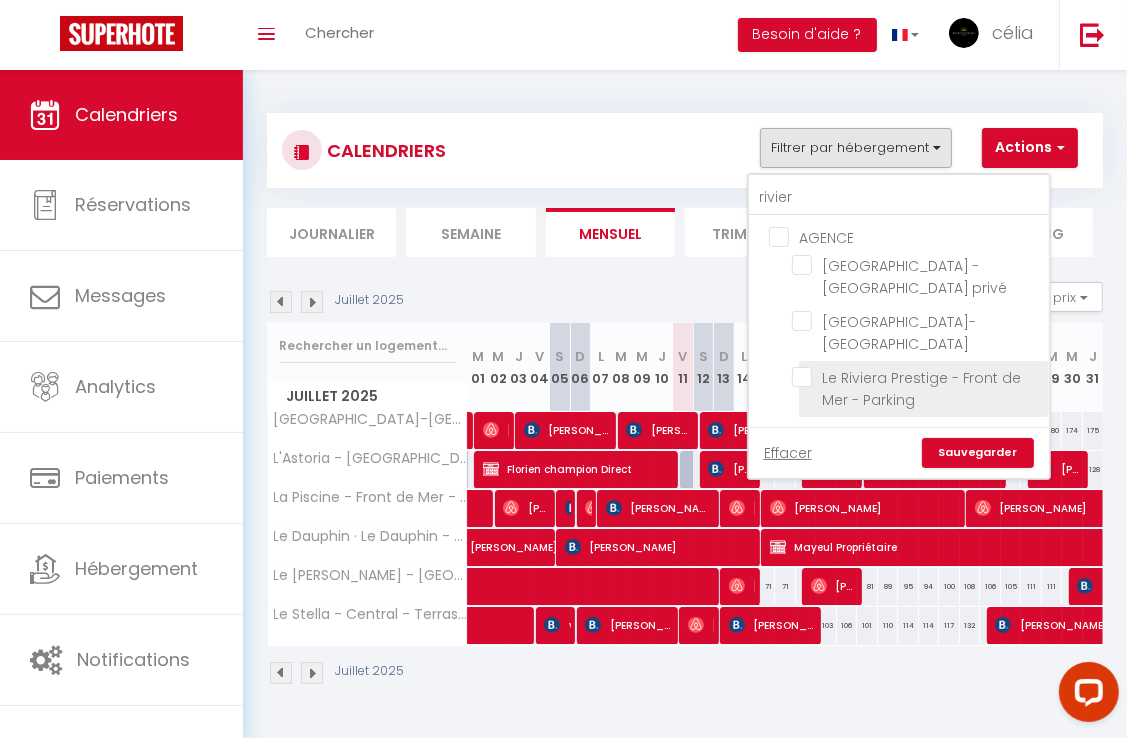 click on "Le Riviera Prestige - Front de Mer - Parking" at bounding box center (917, 377) 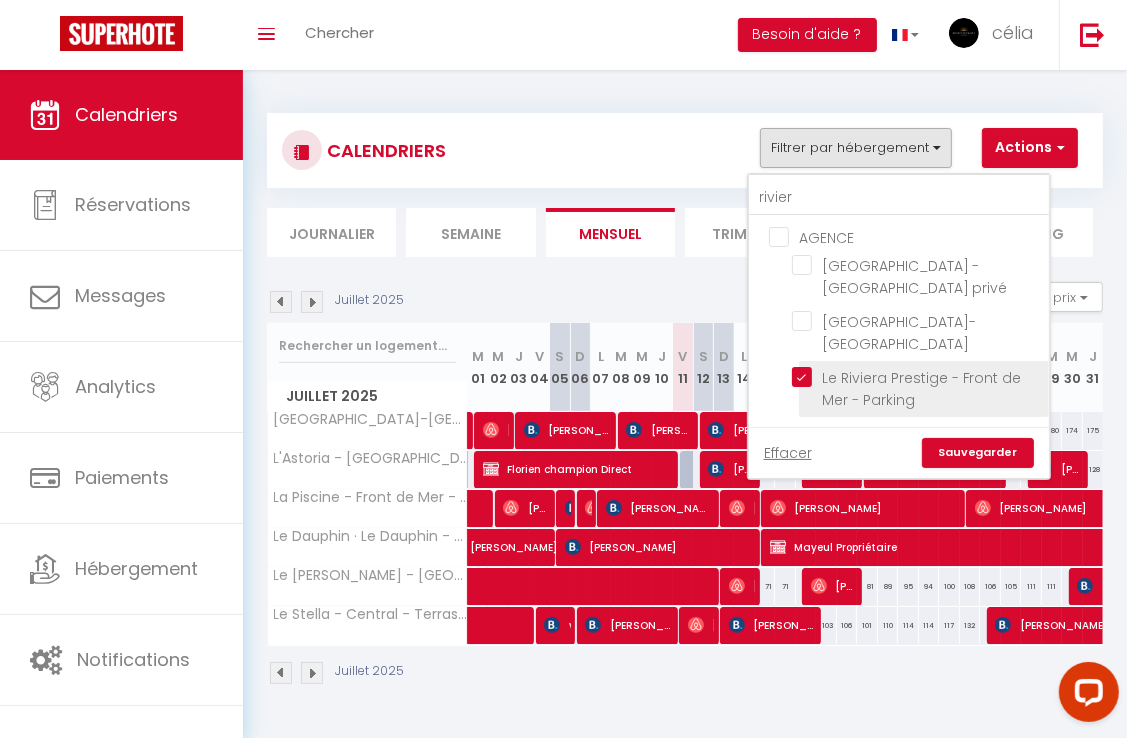 checkbox on "false" 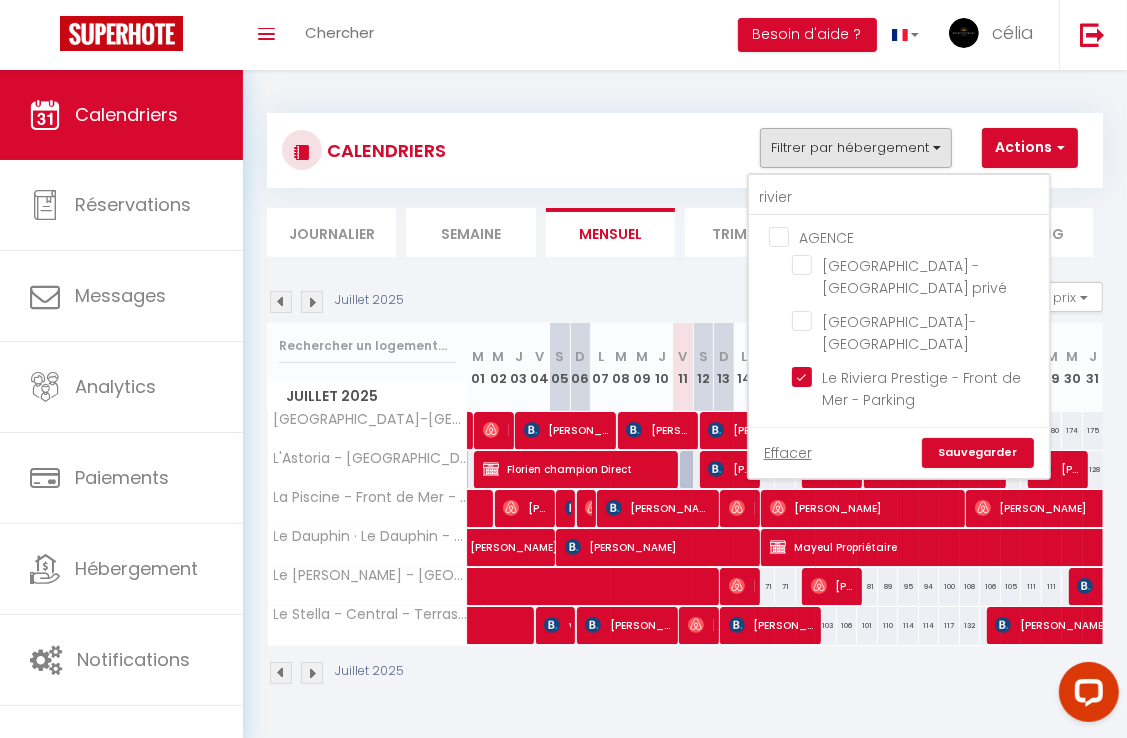 click on "Sauvegarder" at bounding box center [978, 453] 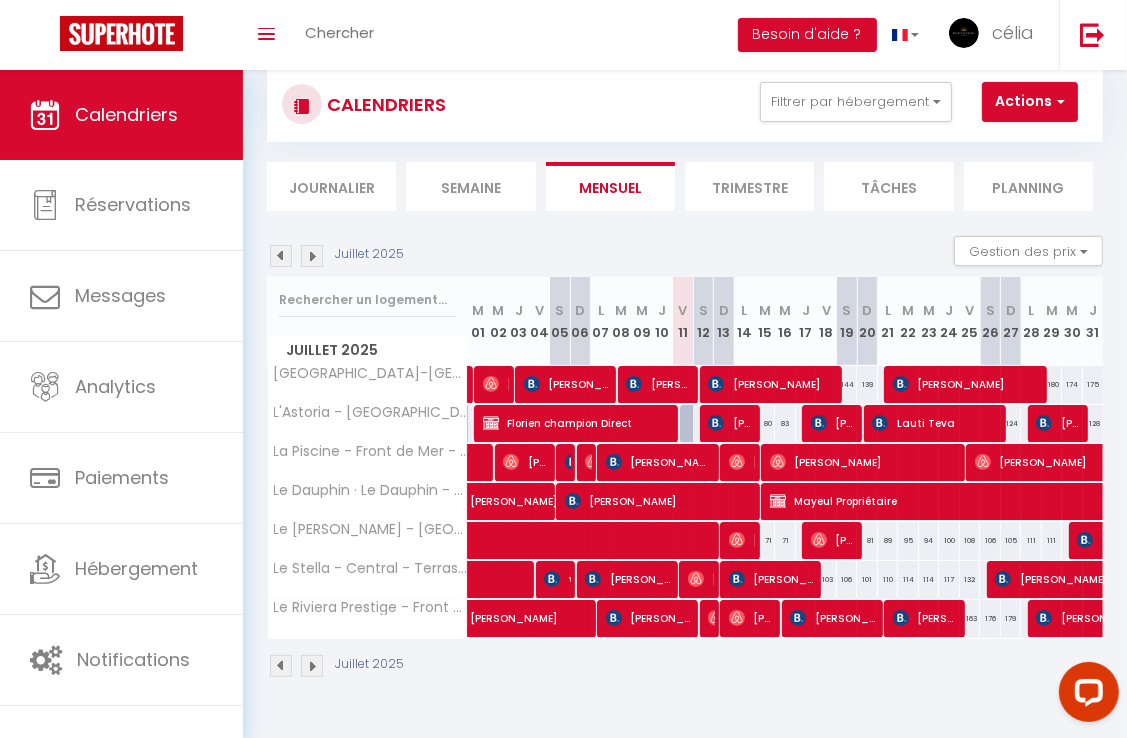 scroll, scrollTop: 70, scrollLeft: 0, axis: vertical 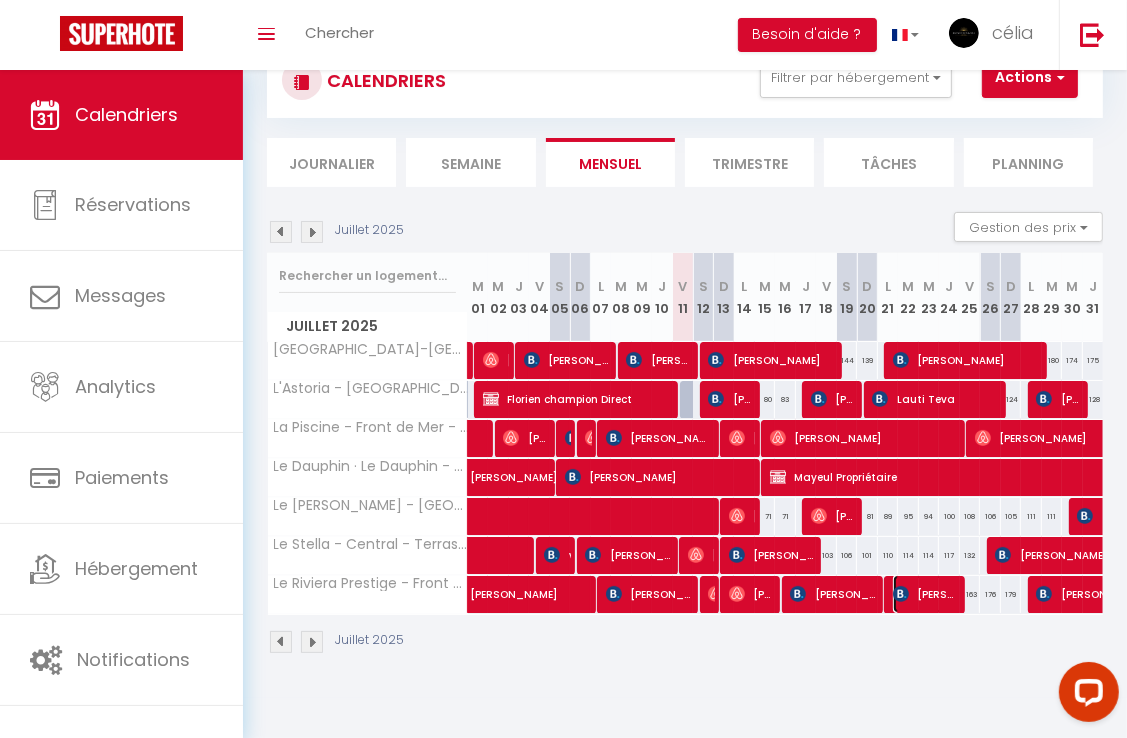 click on "[PERSON_NAME]" at bounding box center (926, 594) 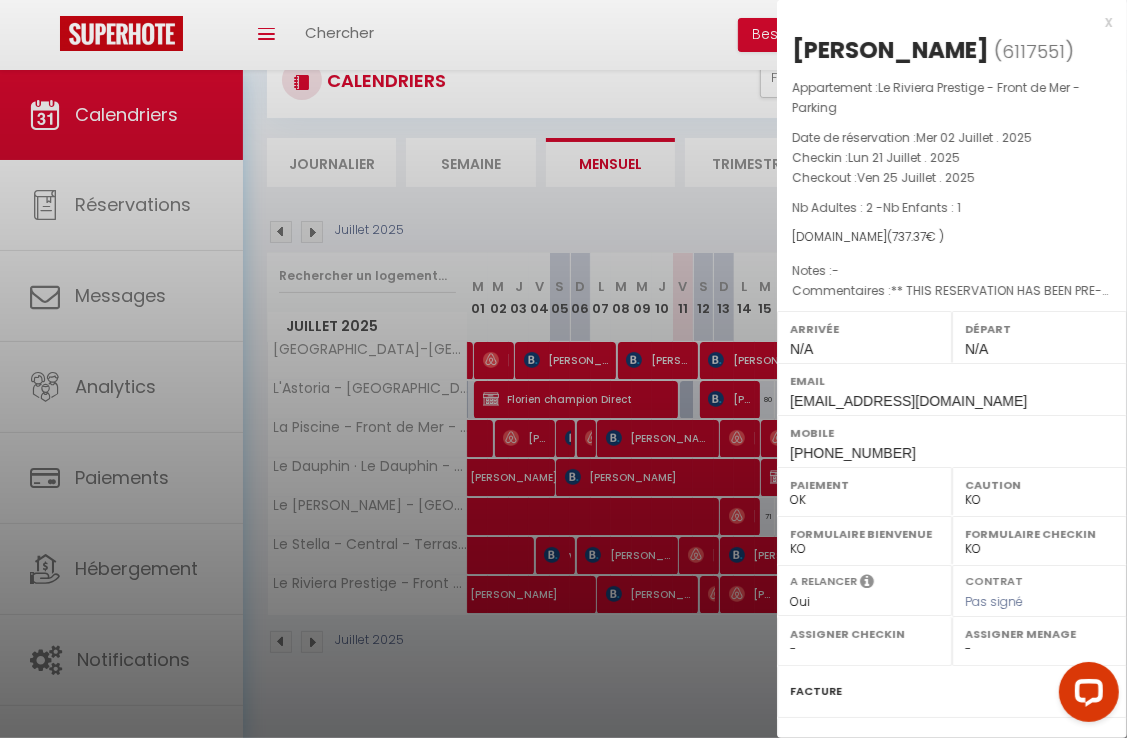 click on "x" at bounding box center (944, 22) 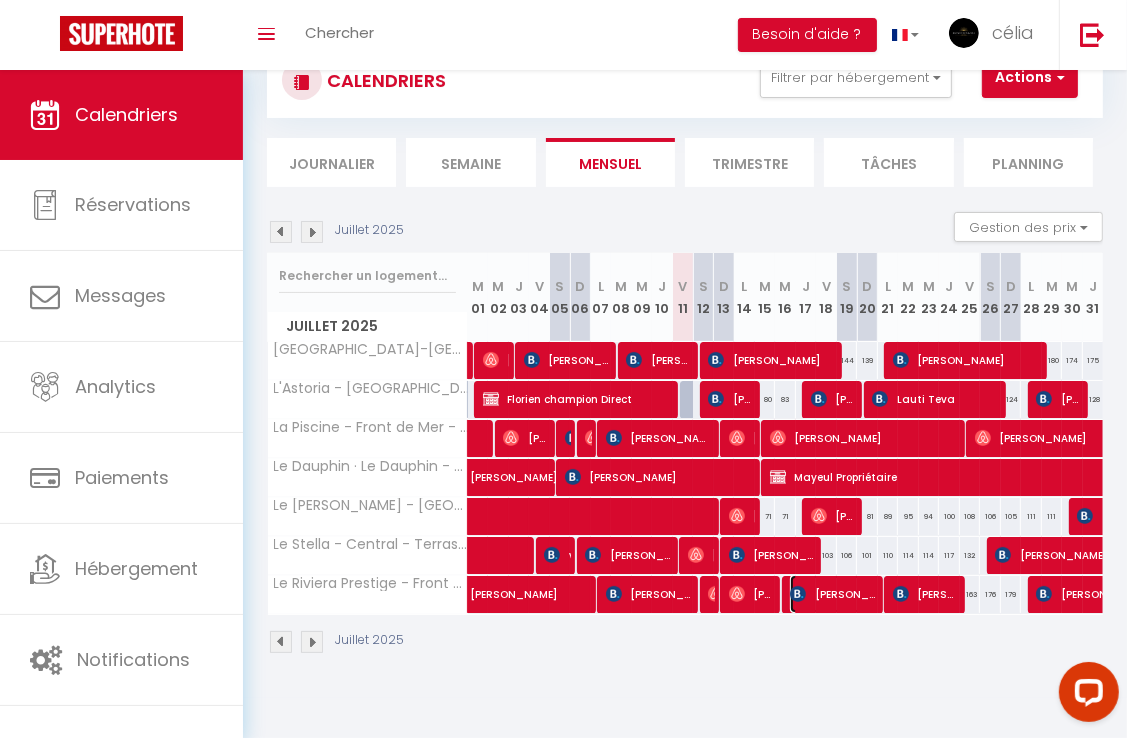 click on "[PERSON_NAME]" at bounding box center [833, 594] 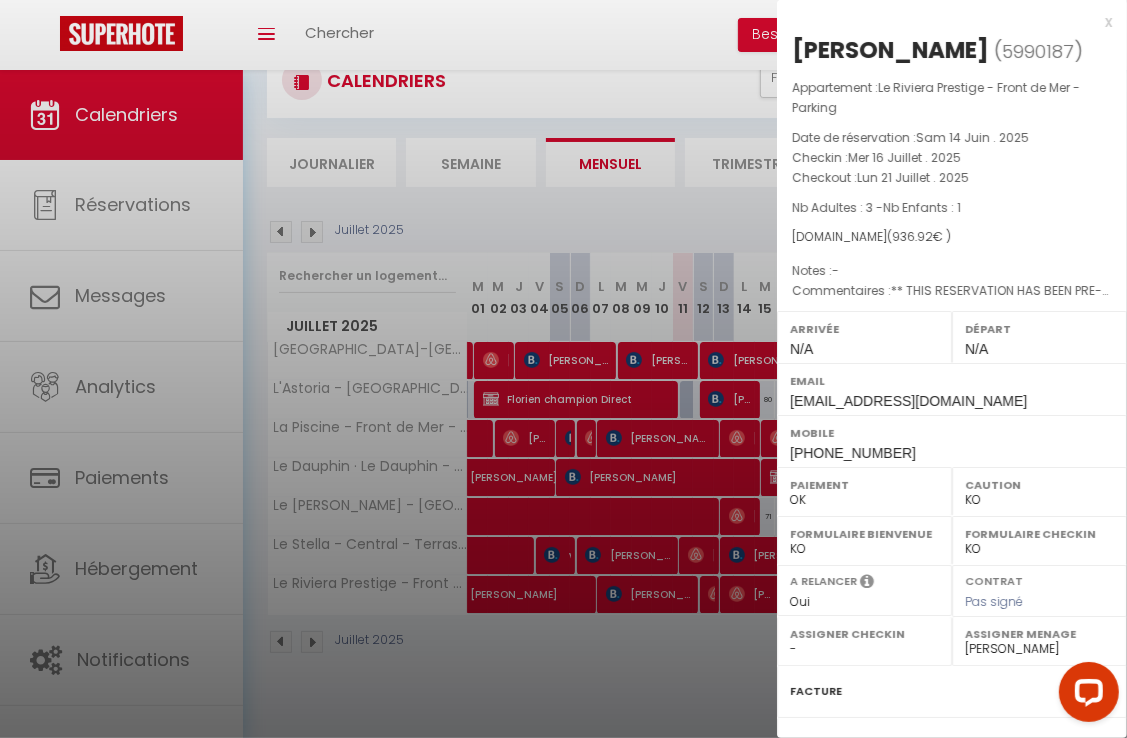 drag, startPoint x: 1094, startPoint y: 16, endPoint x: 981, endPoint y: 122, distance: 154.93547 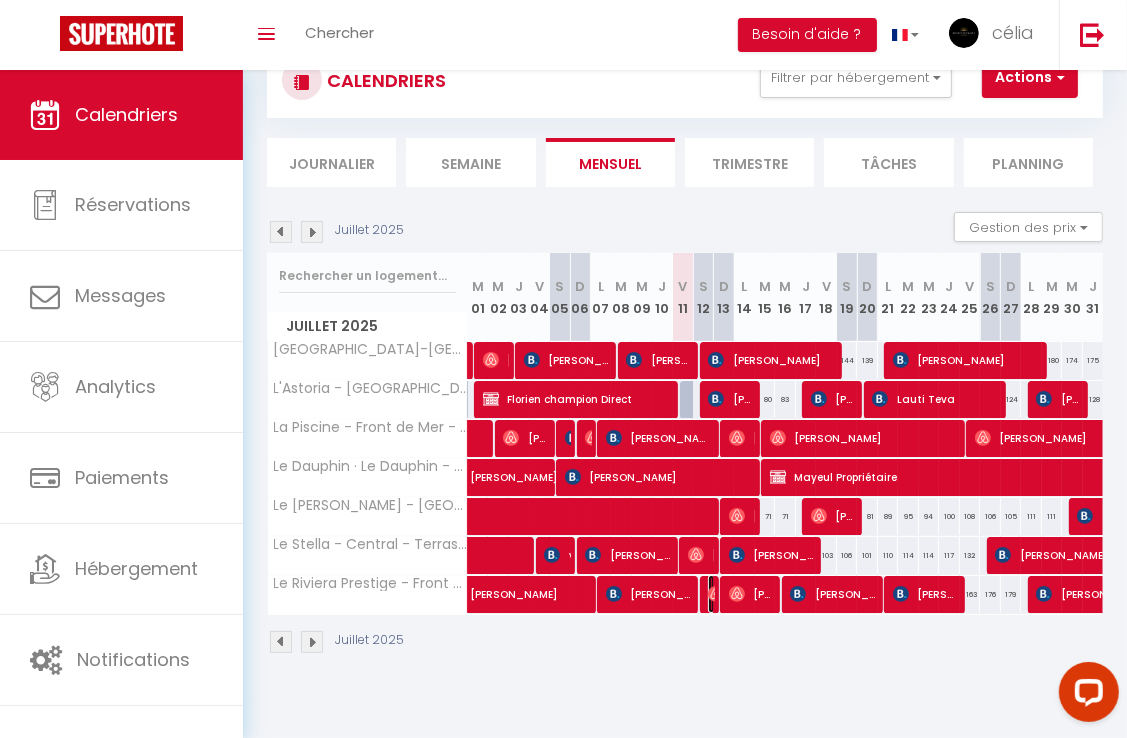 click at bounding box center (716, 594) 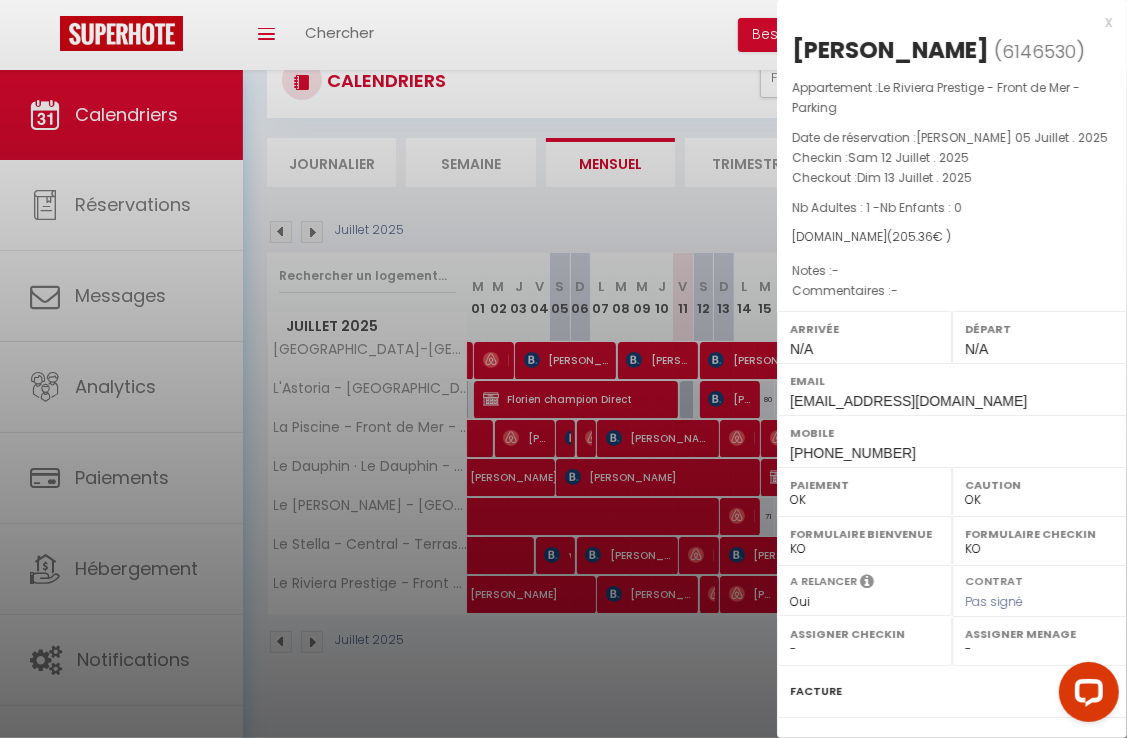 click on "x" at bounding box center [944, 22] 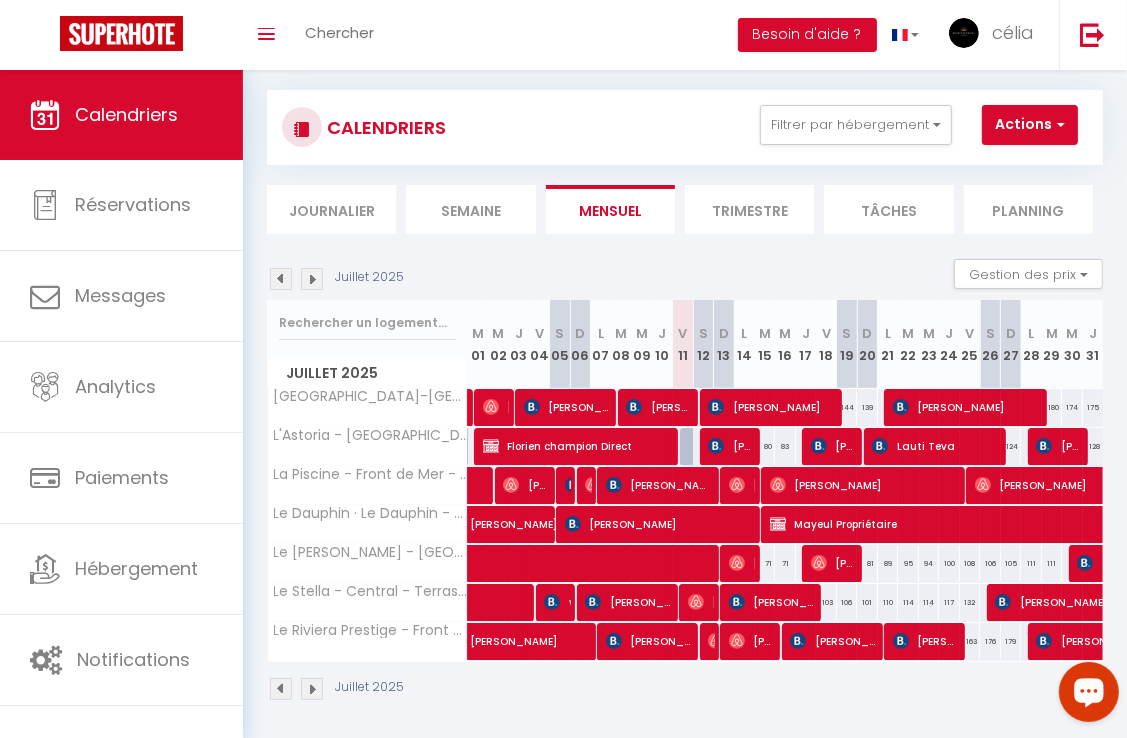scroll, scrollTop: 0, scrollLeft: 0, axis: both 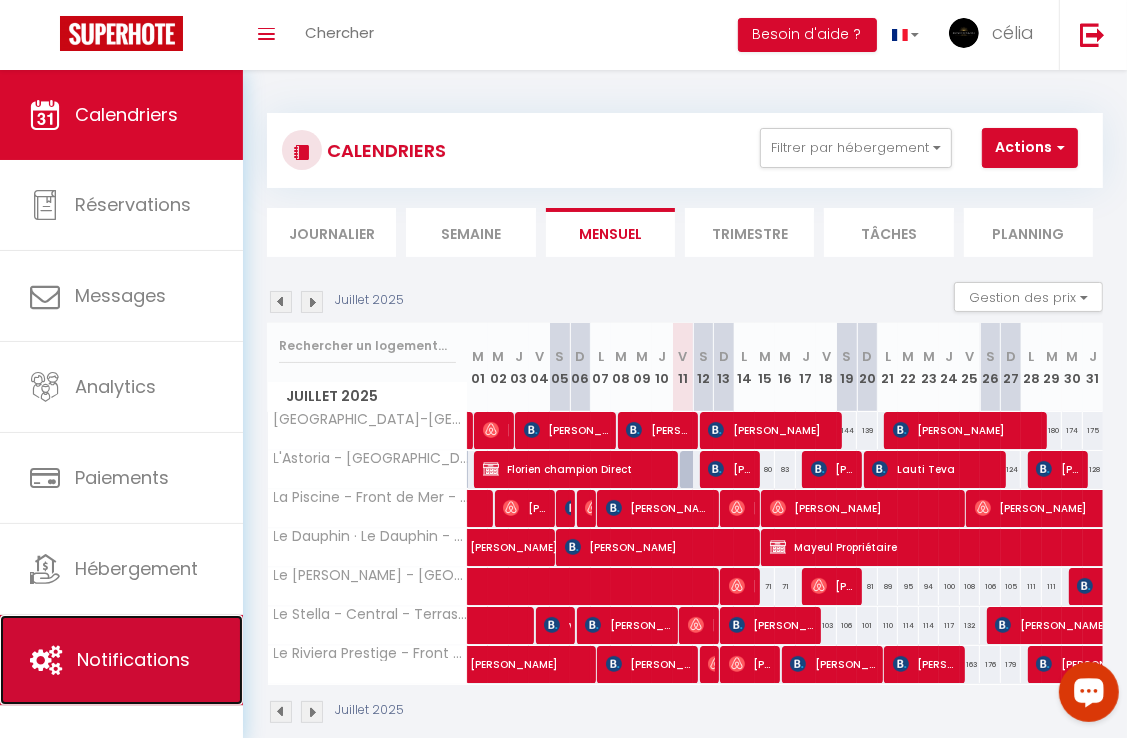click on "Notifications" at bounding box center [121, 660] 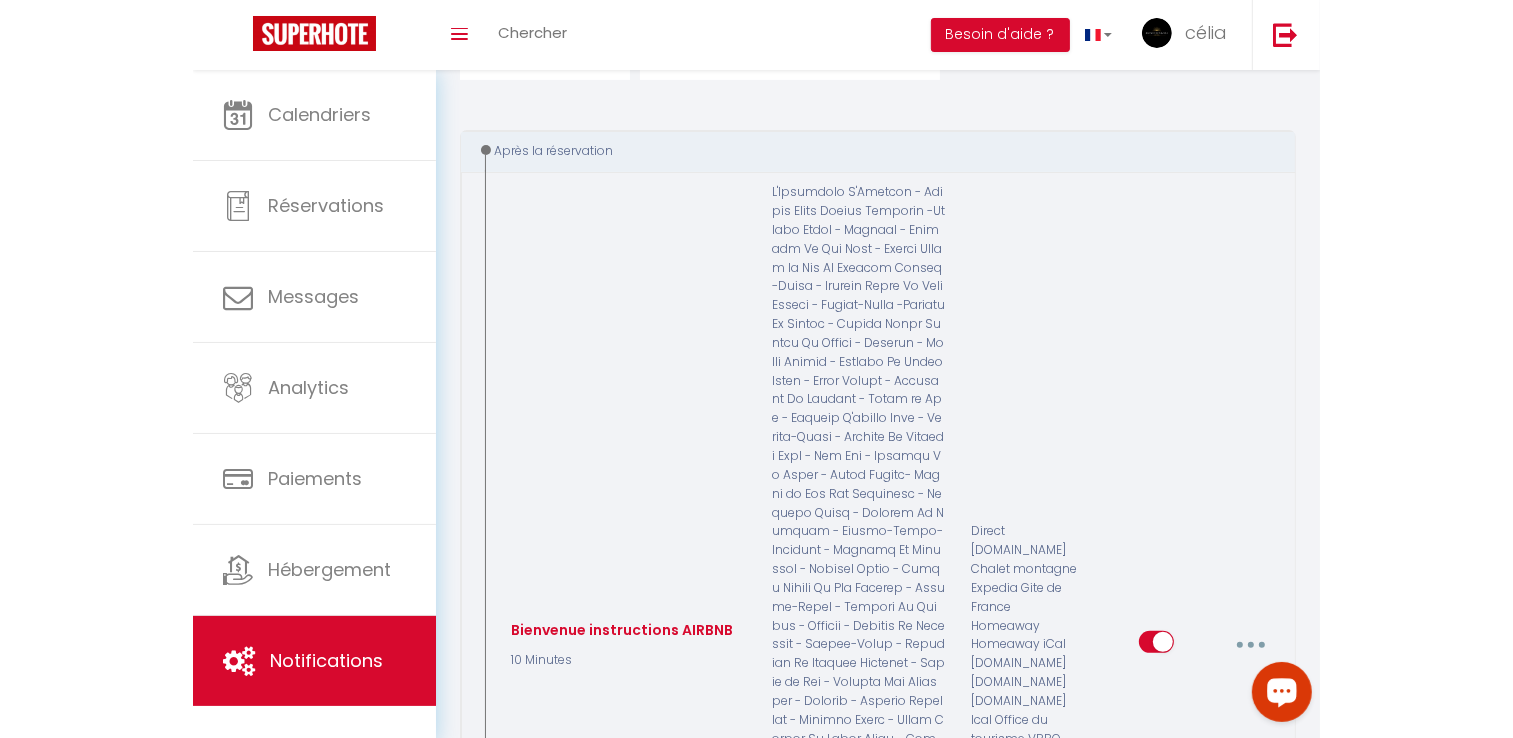 scroll, scrollTop: 0, scrollLeft: 0, axis: both 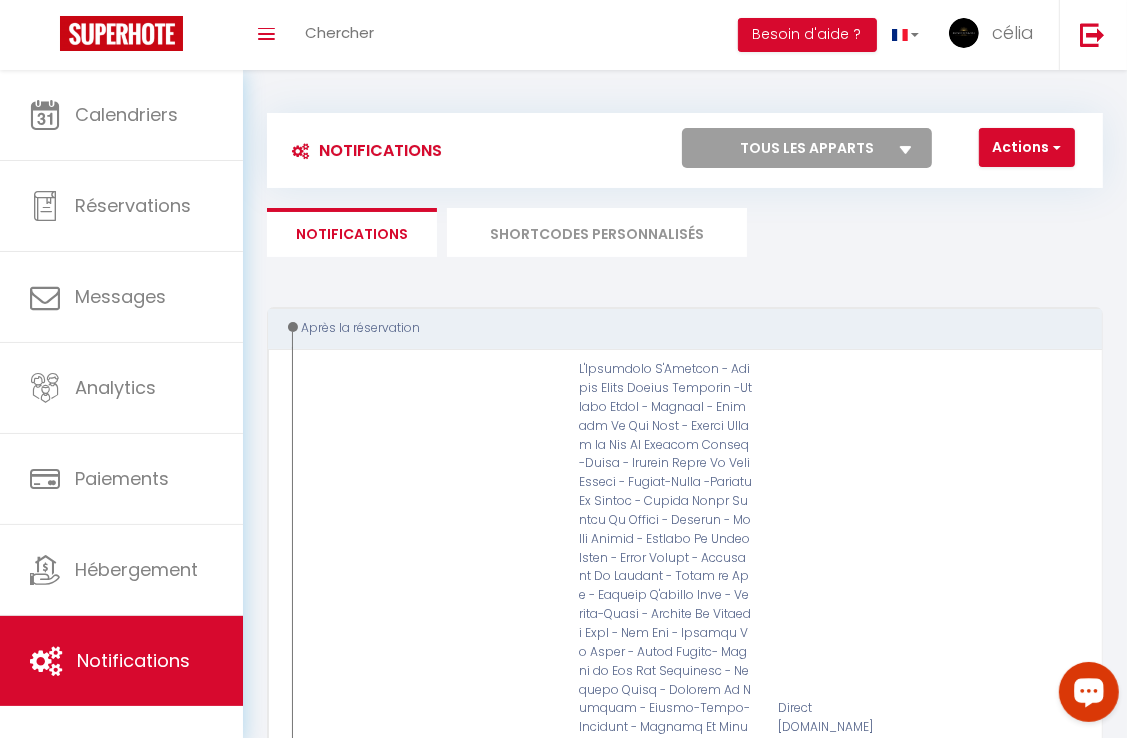 click on "SHORTCODES PERSONNALISÉS" at bounding box center (597, 232) 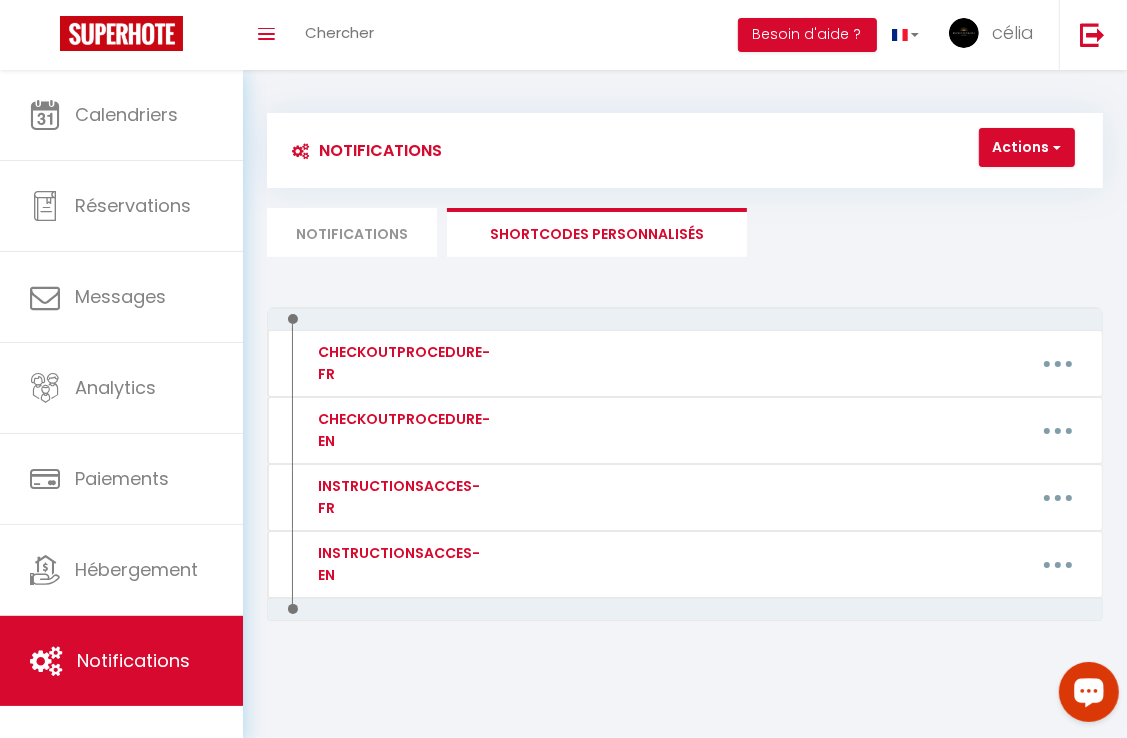 click on "Notifications" at bounding box center [352, 232] 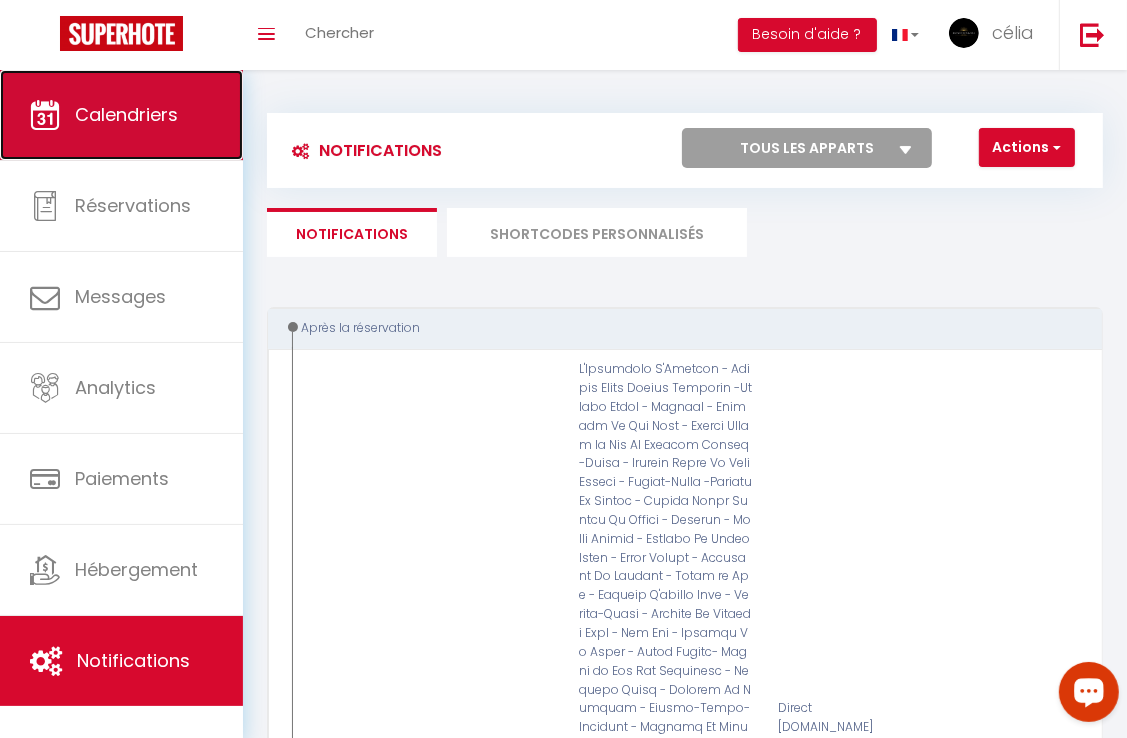 click on "Calendriers" at bounding box center [126, 114] 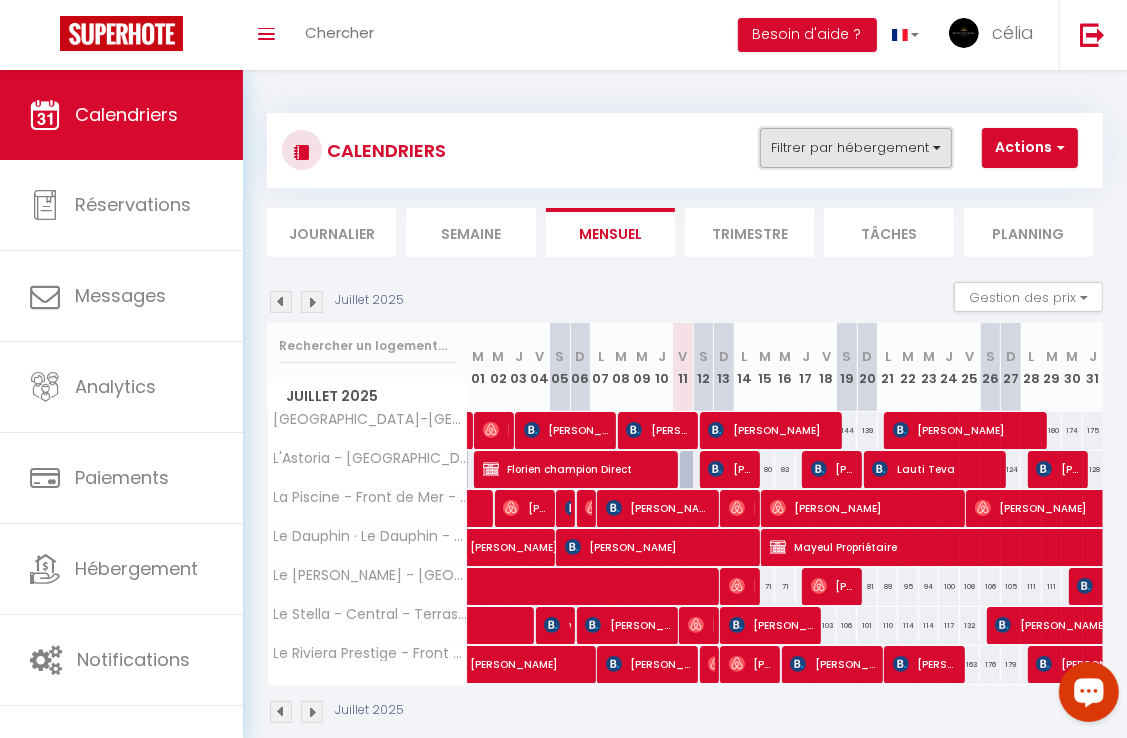 click on "Filtrer par hébergement" at bounding box center [856, 148] 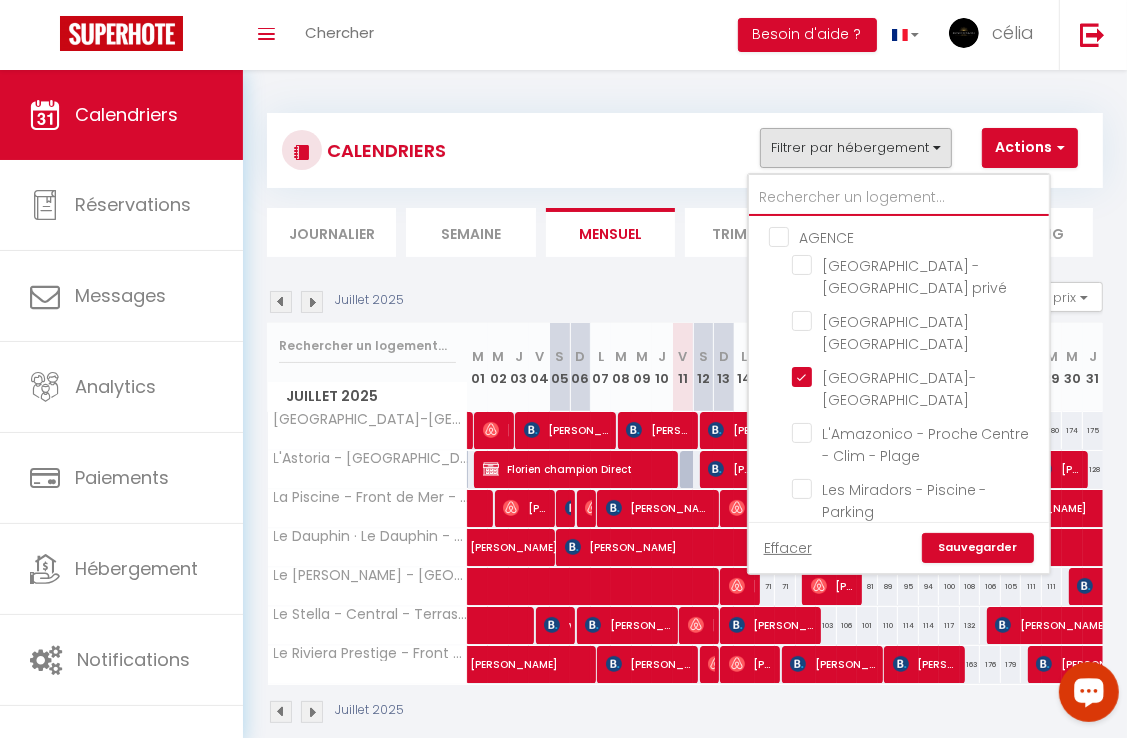 click at bounding box center [899, 198] 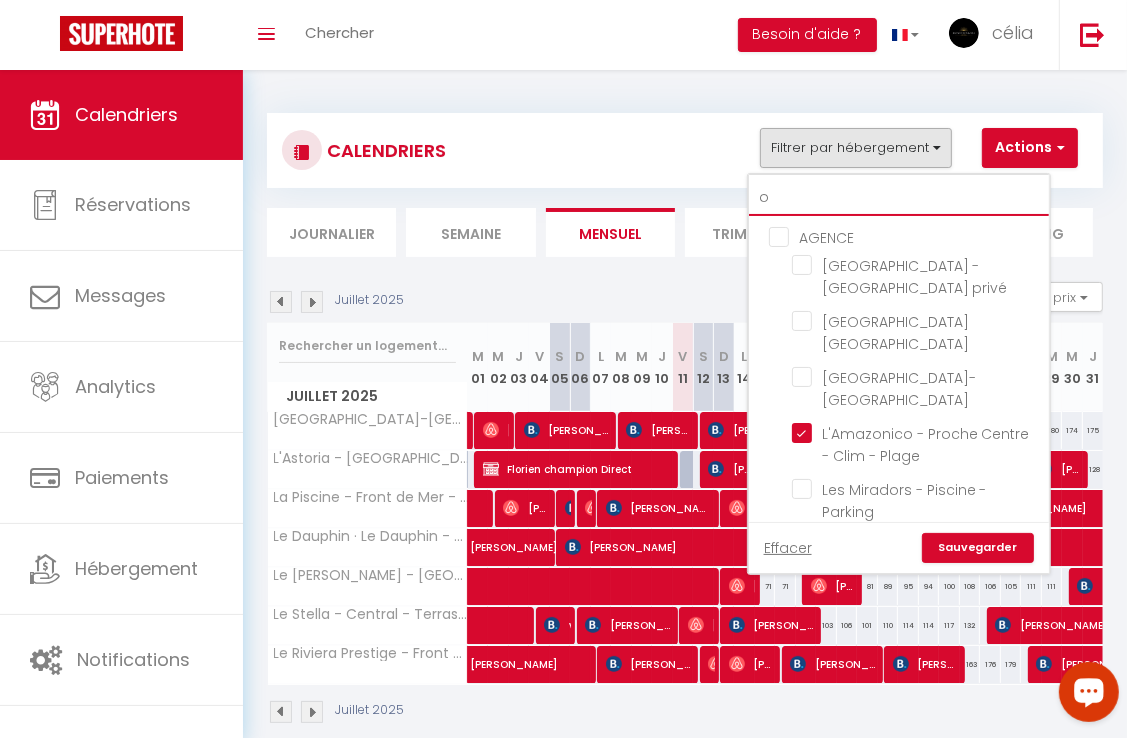 checkbox on "false" 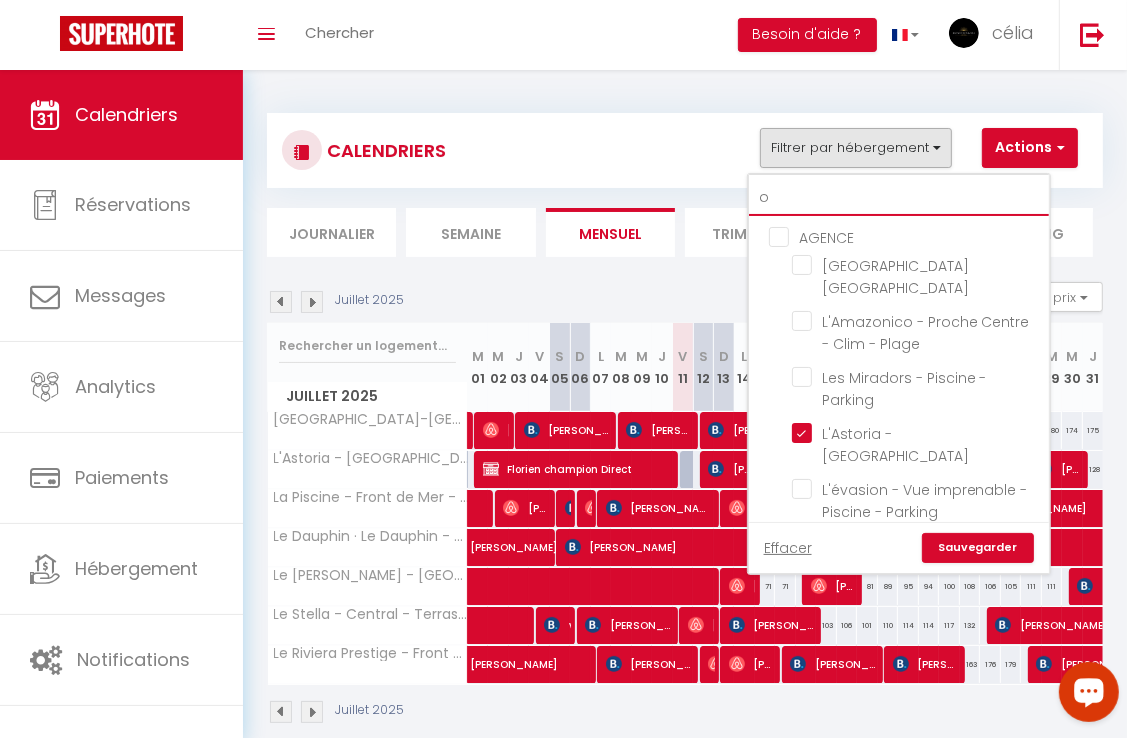 type on "or" 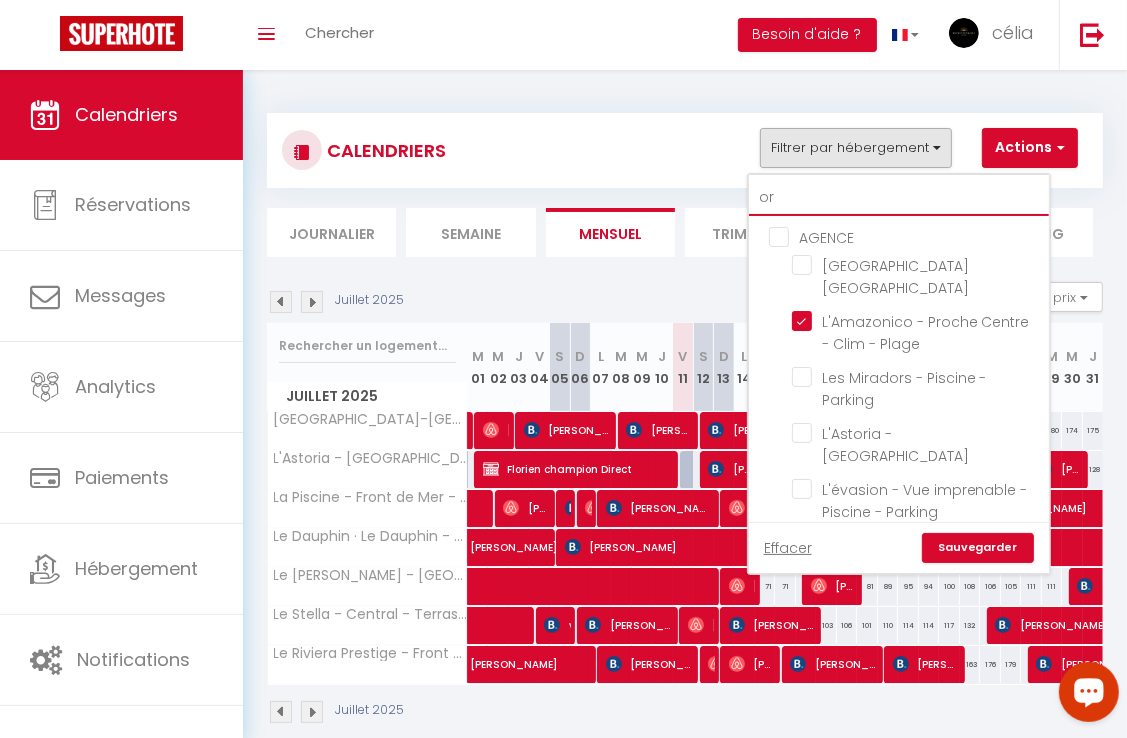 checkbox on "false" 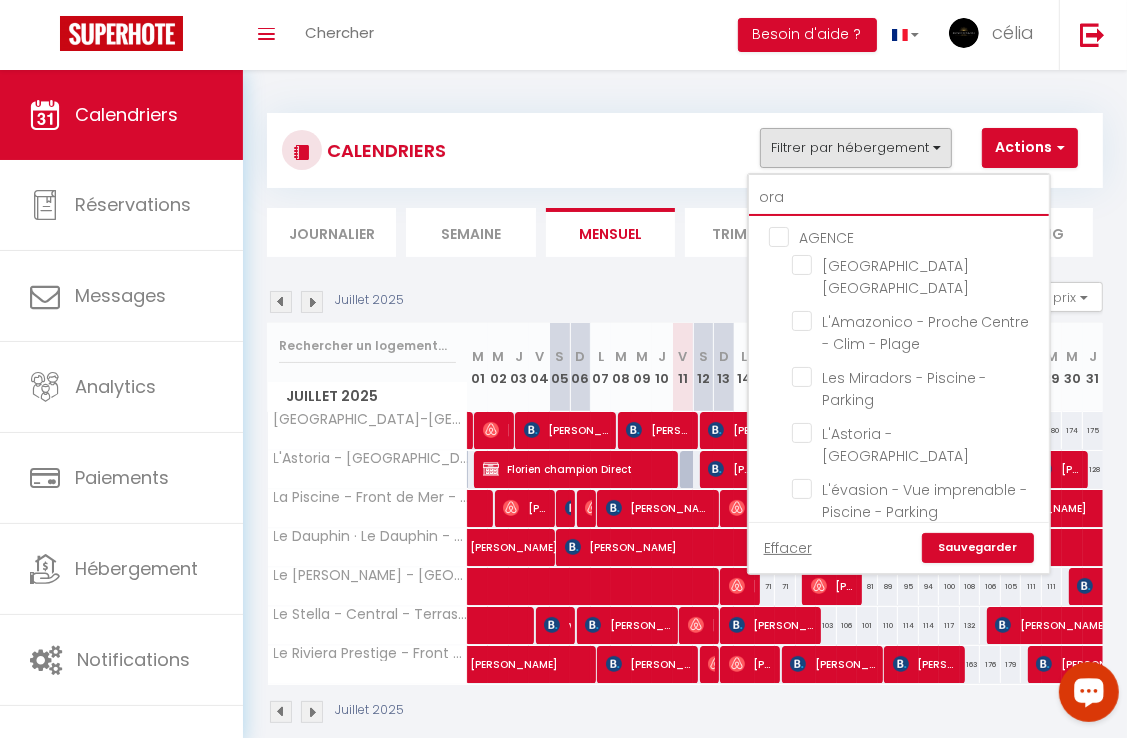 checkbox on "false" 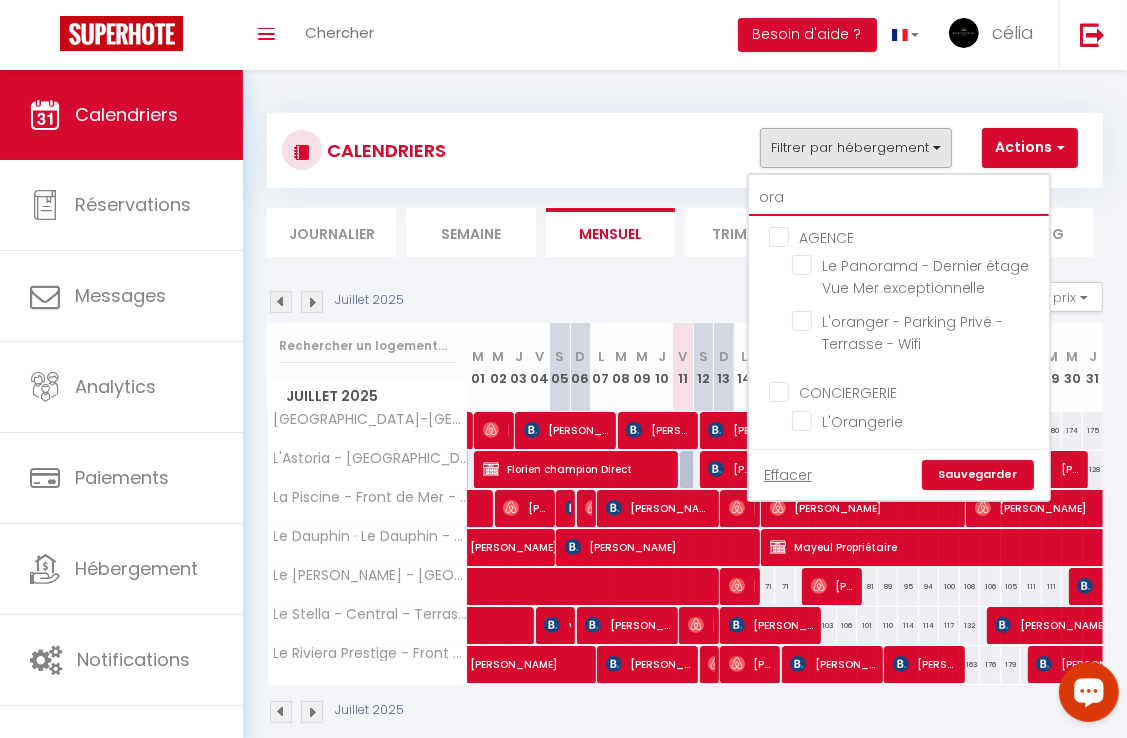 type on "oran" 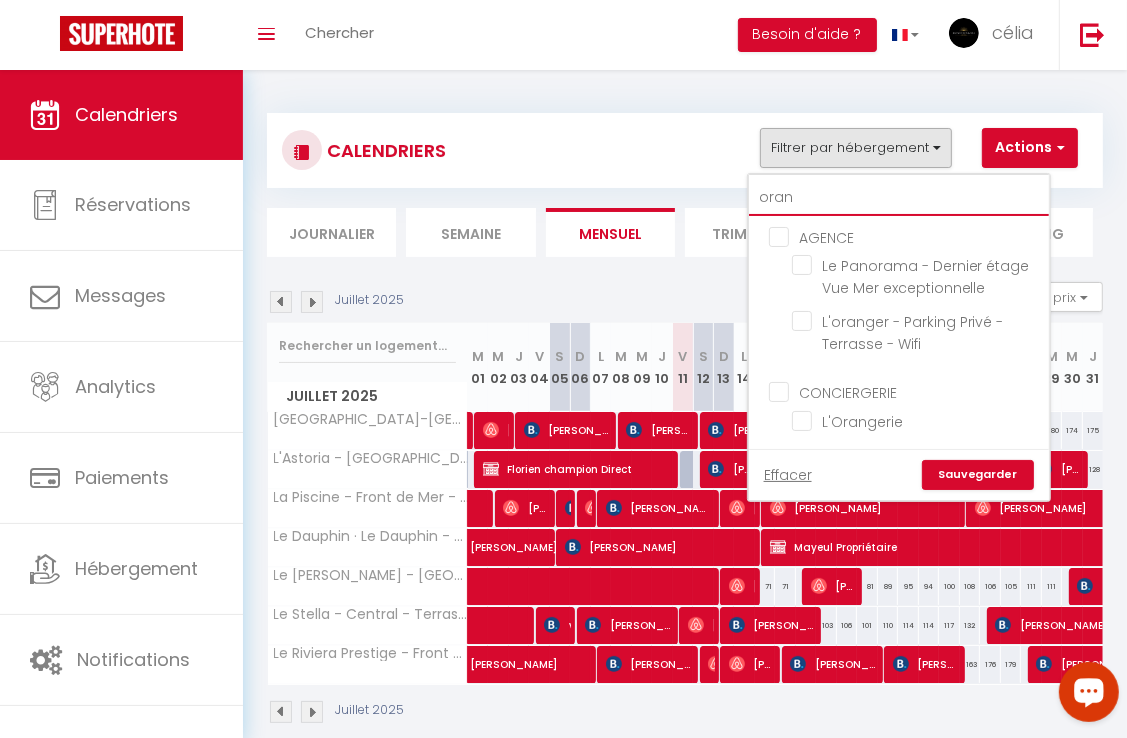 checkbox on "false" 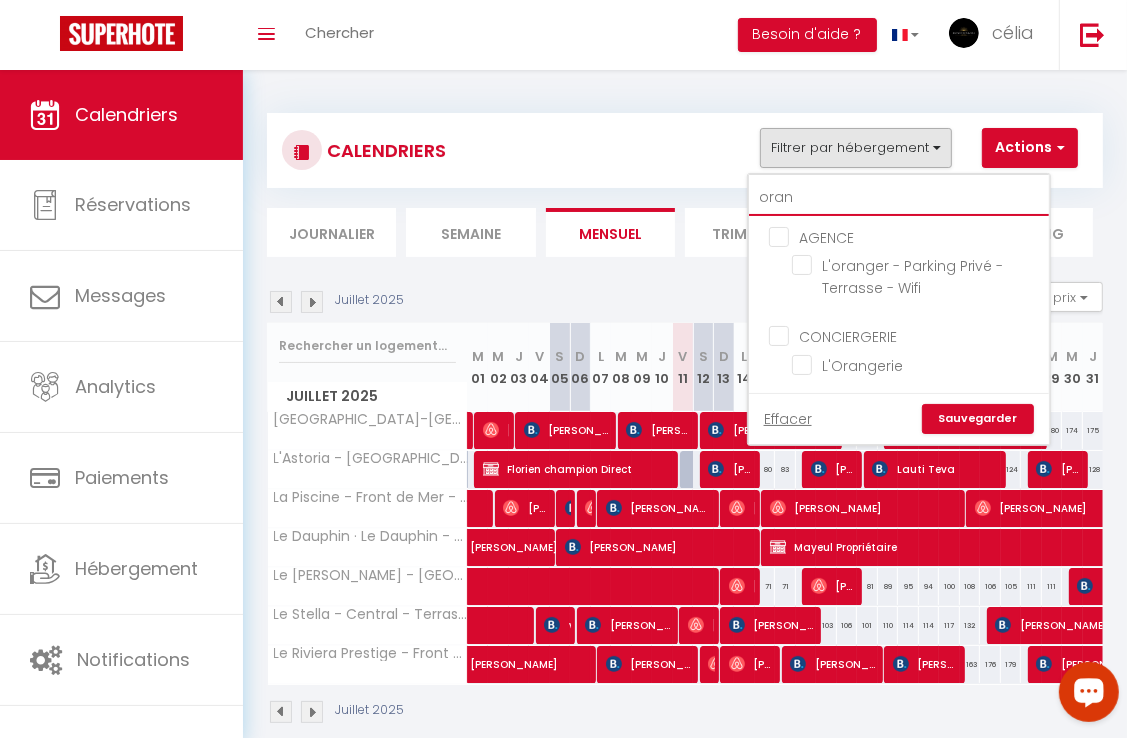 type on "orang" 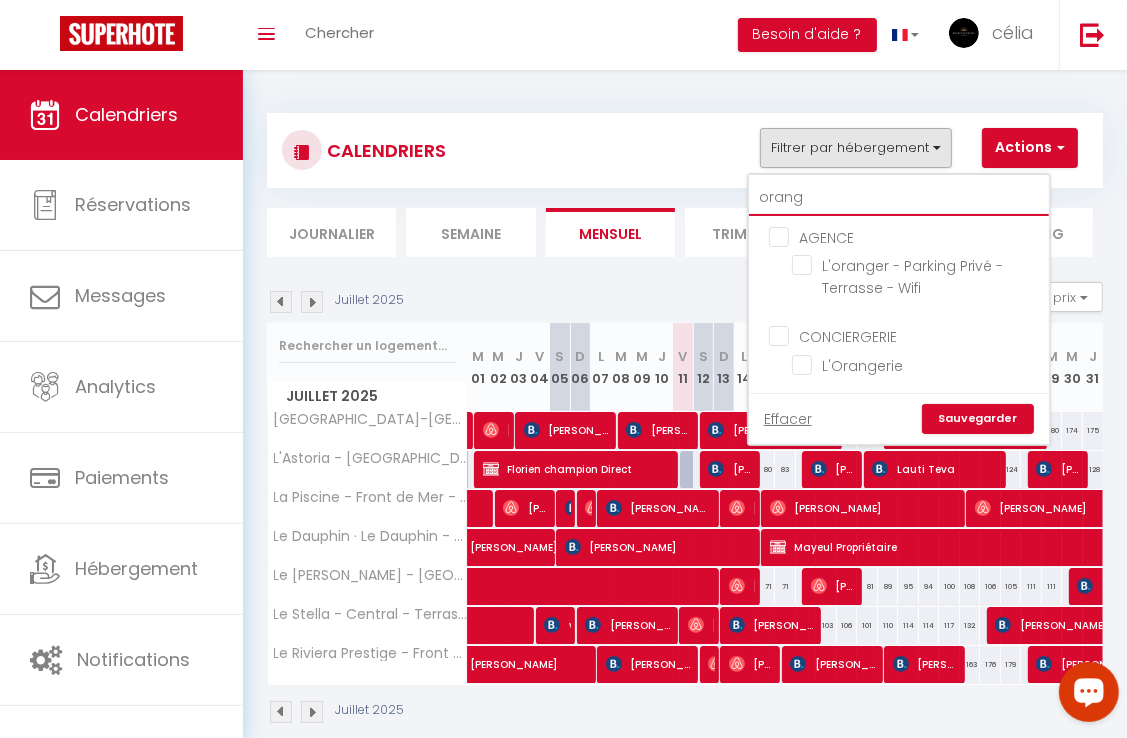 checkbox on "false" 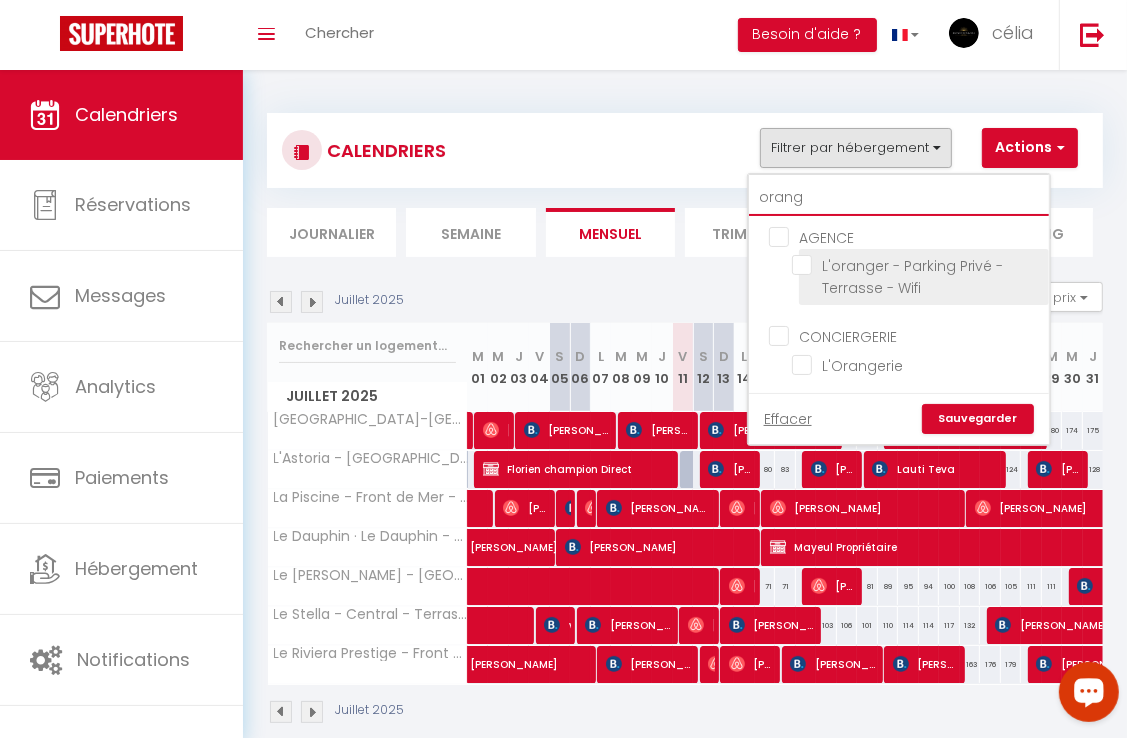 type on "orang" 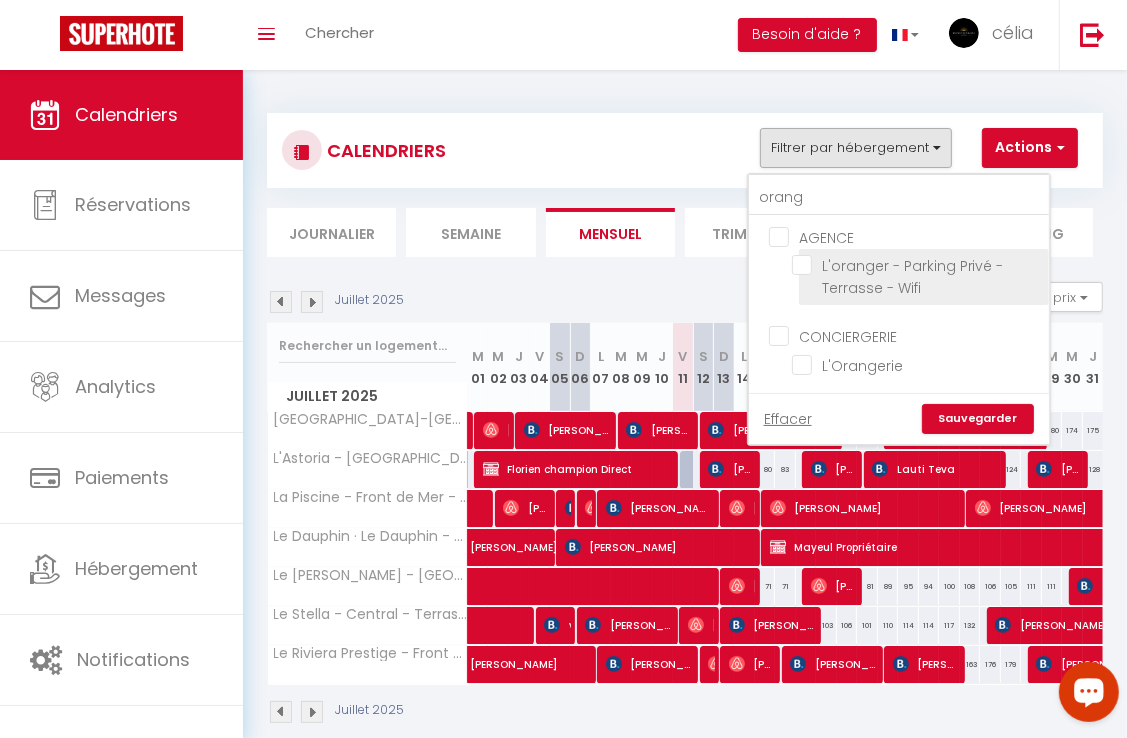 click on "L'oranger - Parking Privé - Terrasse - Wifi" at bounding box center (917, 265) 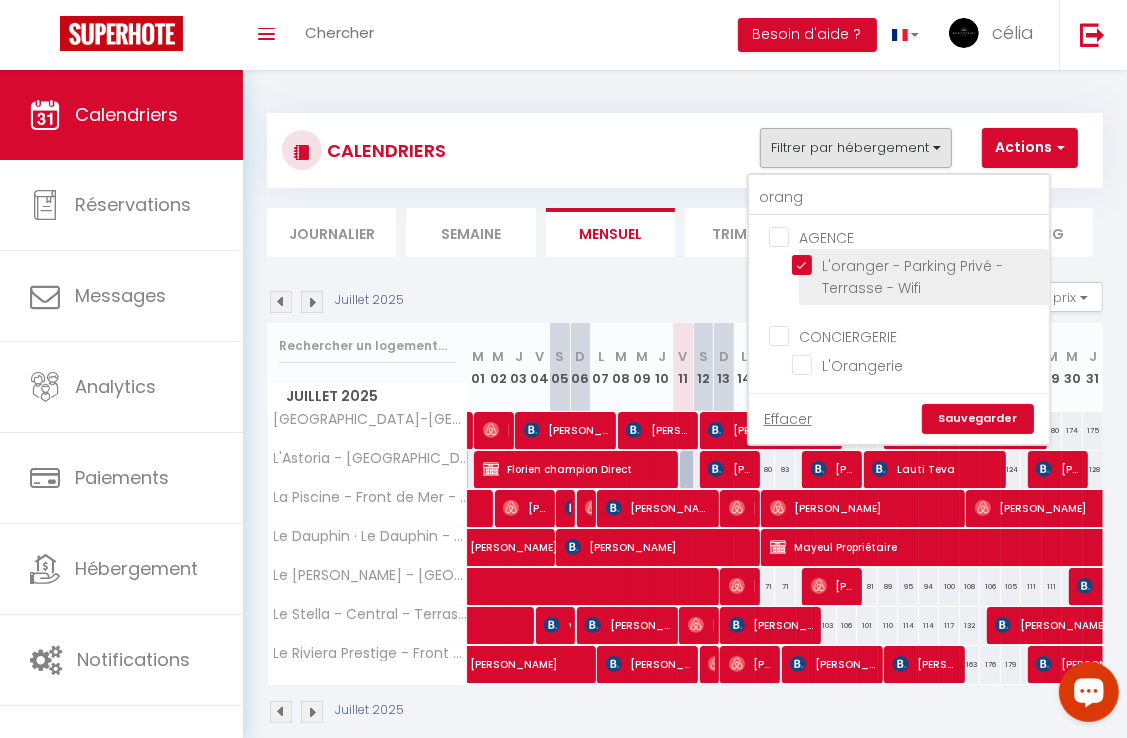 checkbox on "false" 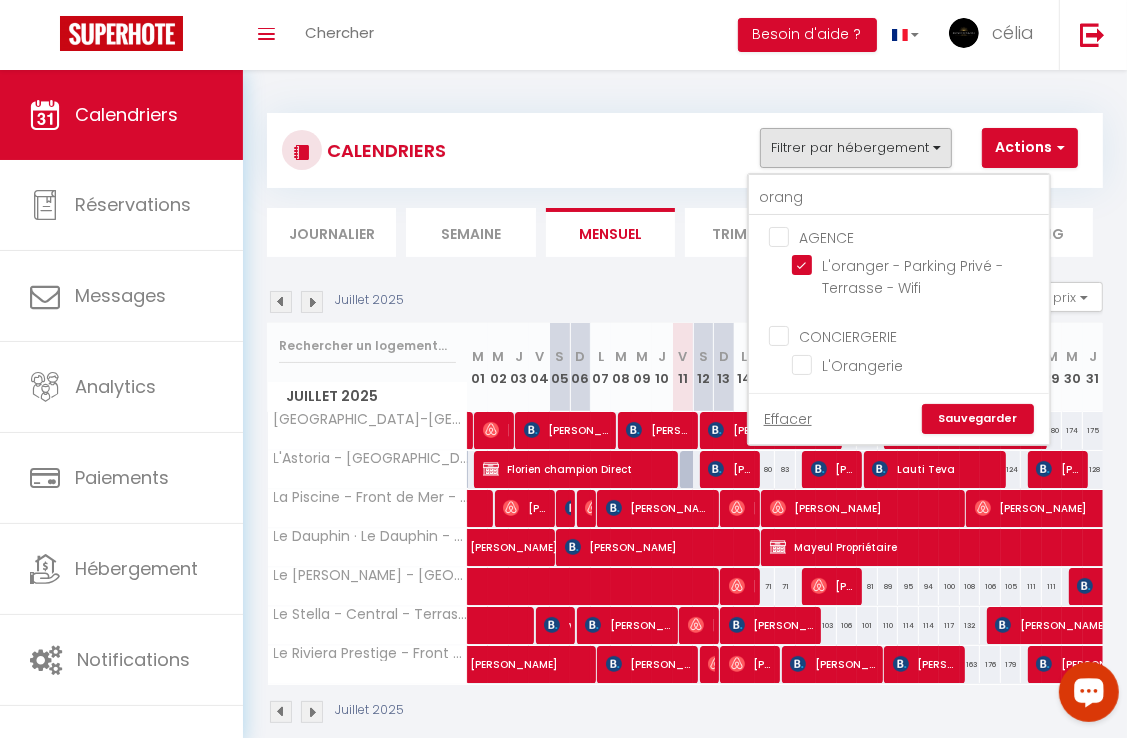 click on "Sauvegarder" at bounding box center (978, 419) 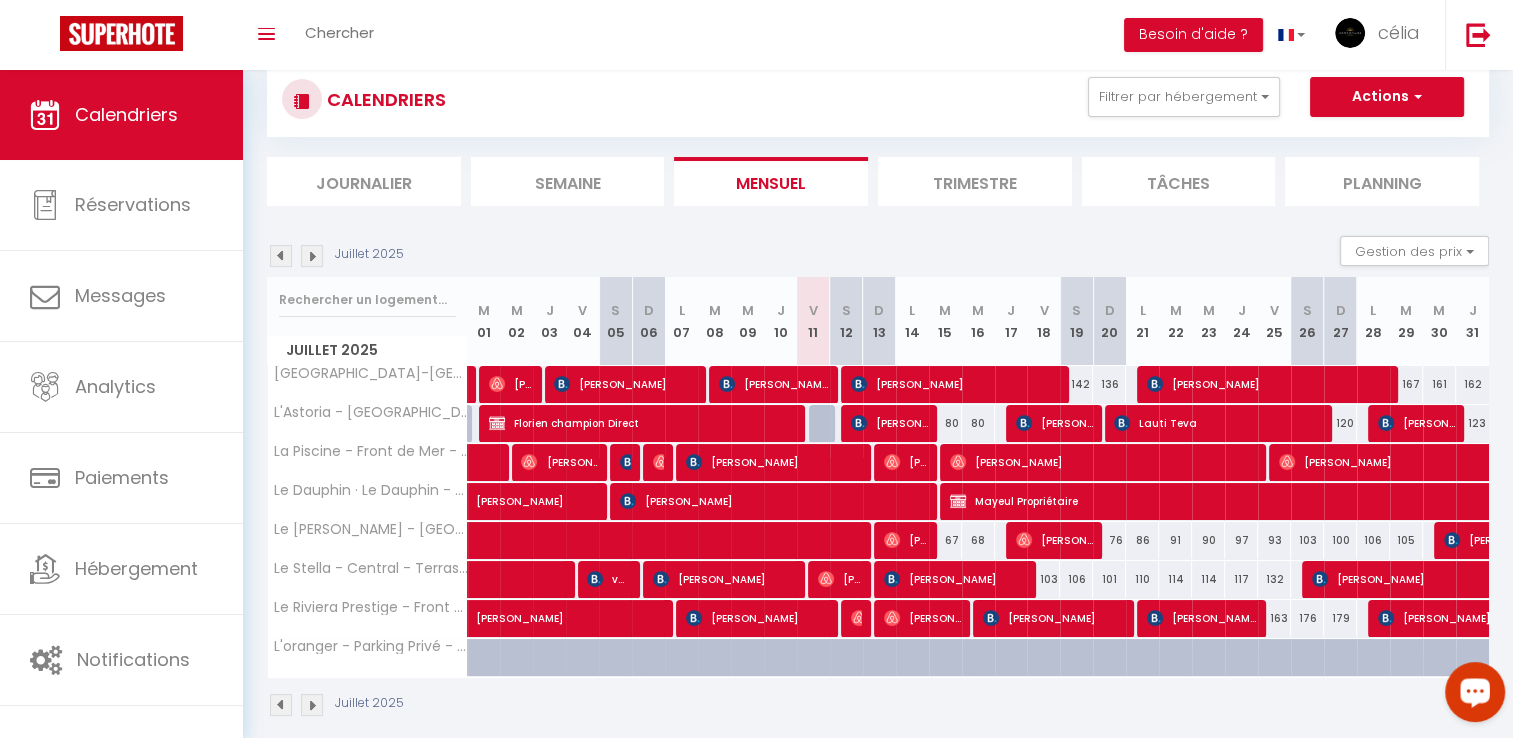 scroll, scrollTop: 52, scrollLeft: 0, axis: vertical 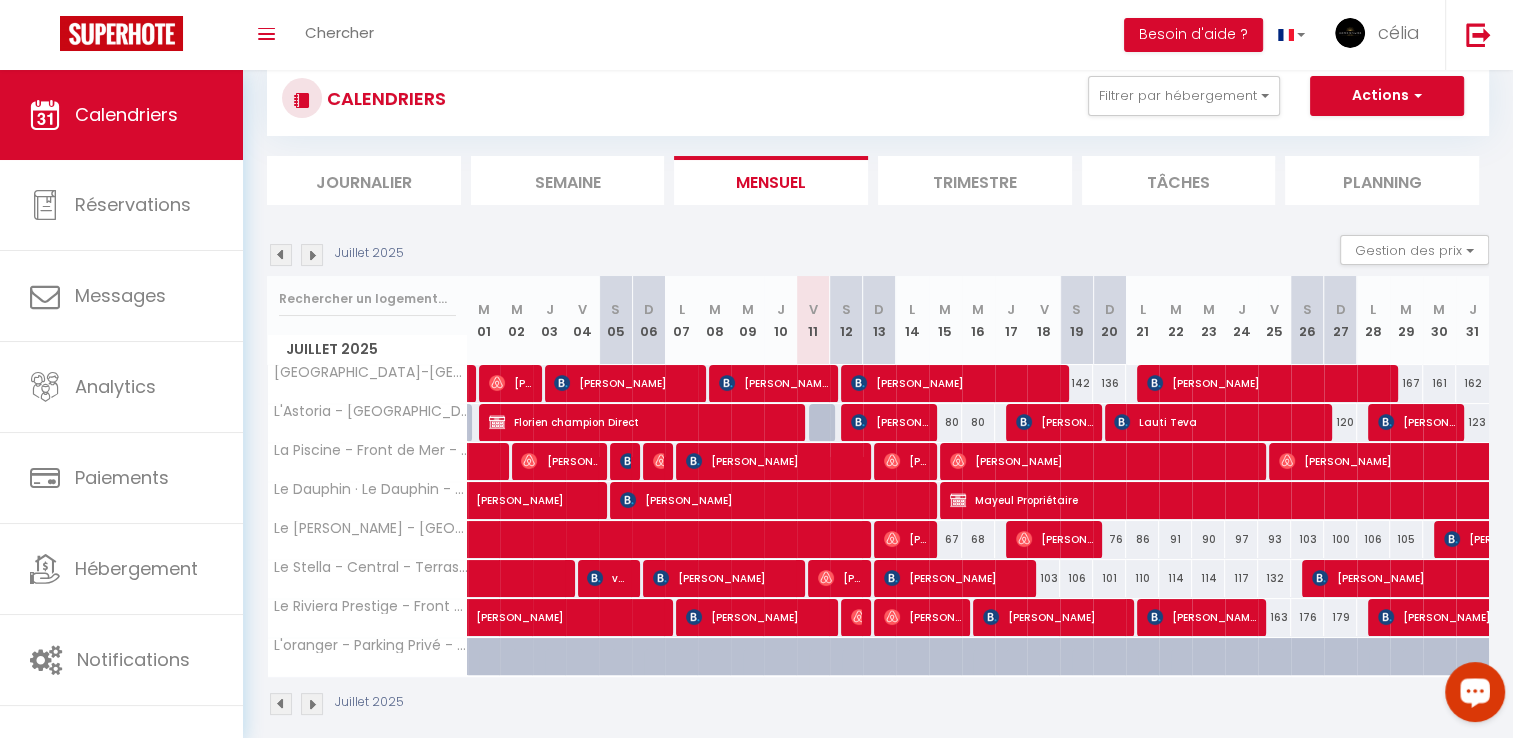 click at bounding box center [281, 255] 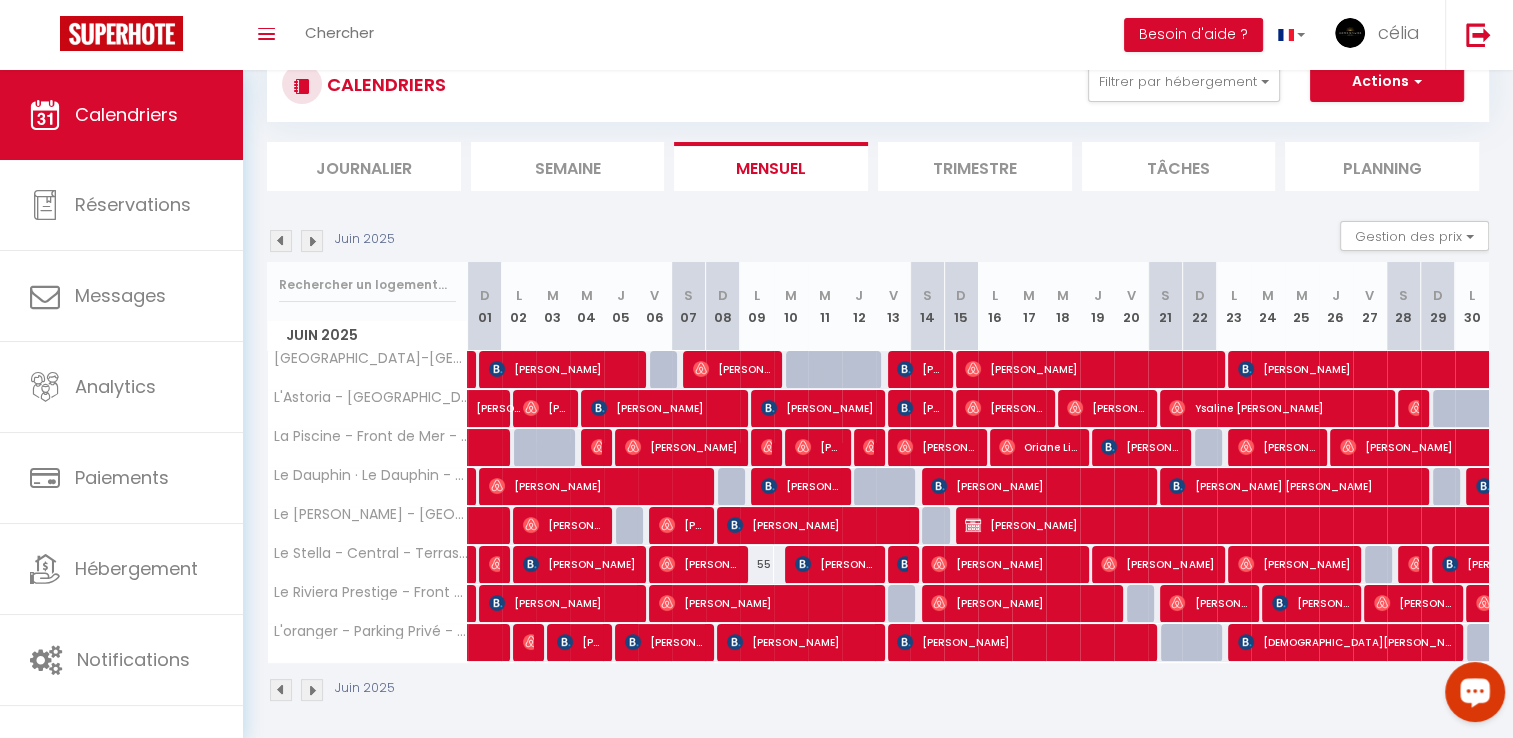 scroll, scrollTop: 70, scrollLeft: 0, axis: vertical 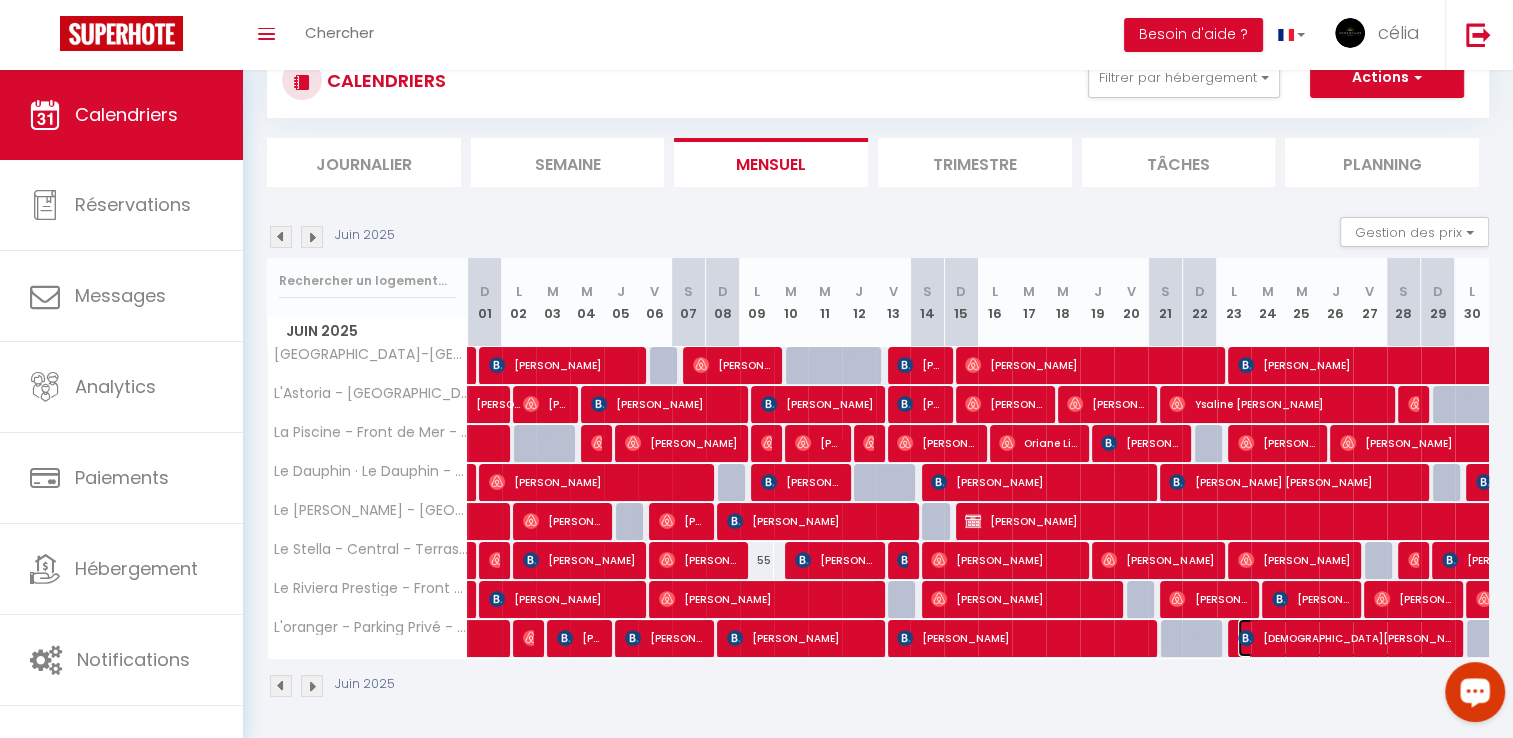 click on "[DEMOGRAPHIC_DATA][PERSON_NAME]" at bounding box center [1345, 638] 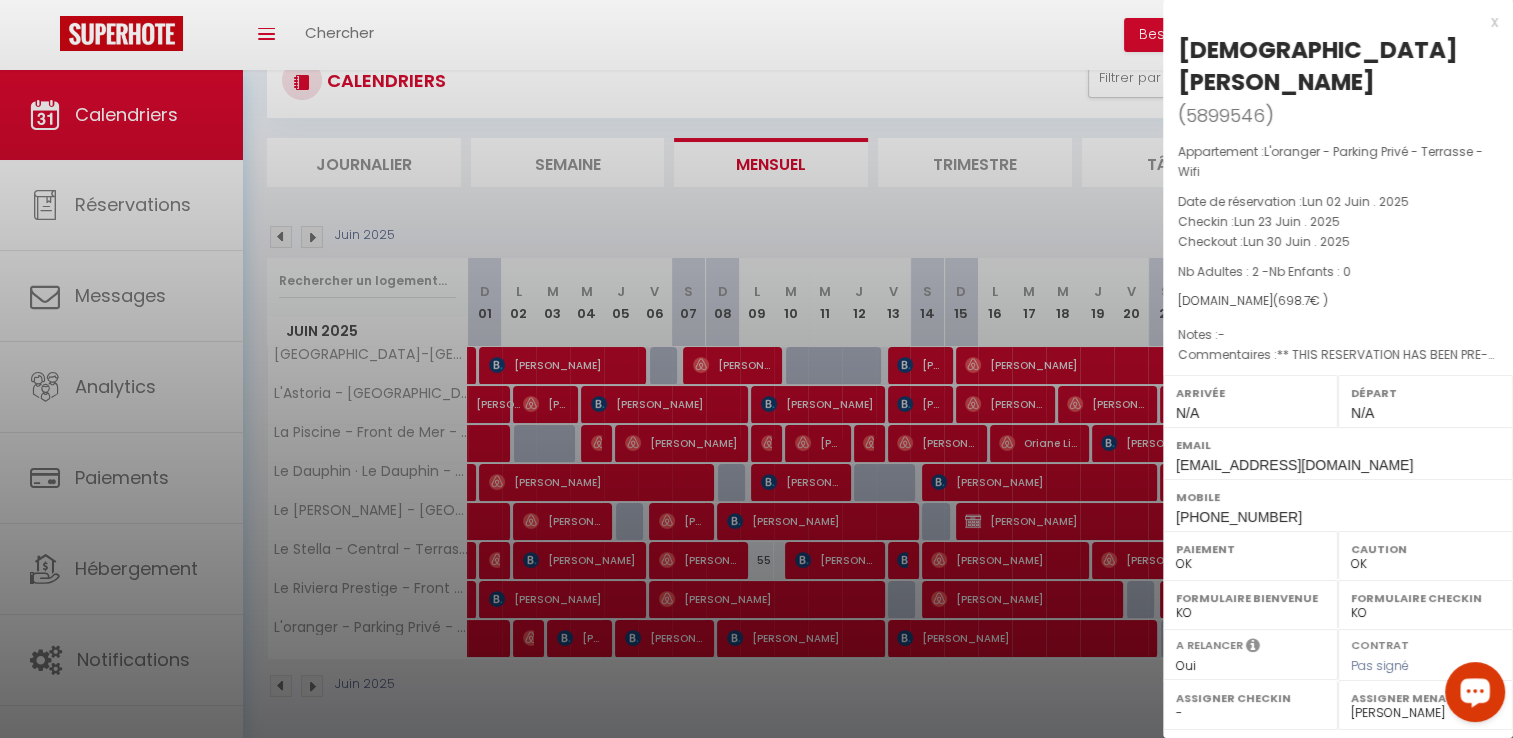 click on "x" at bounding box center [1330, 22] 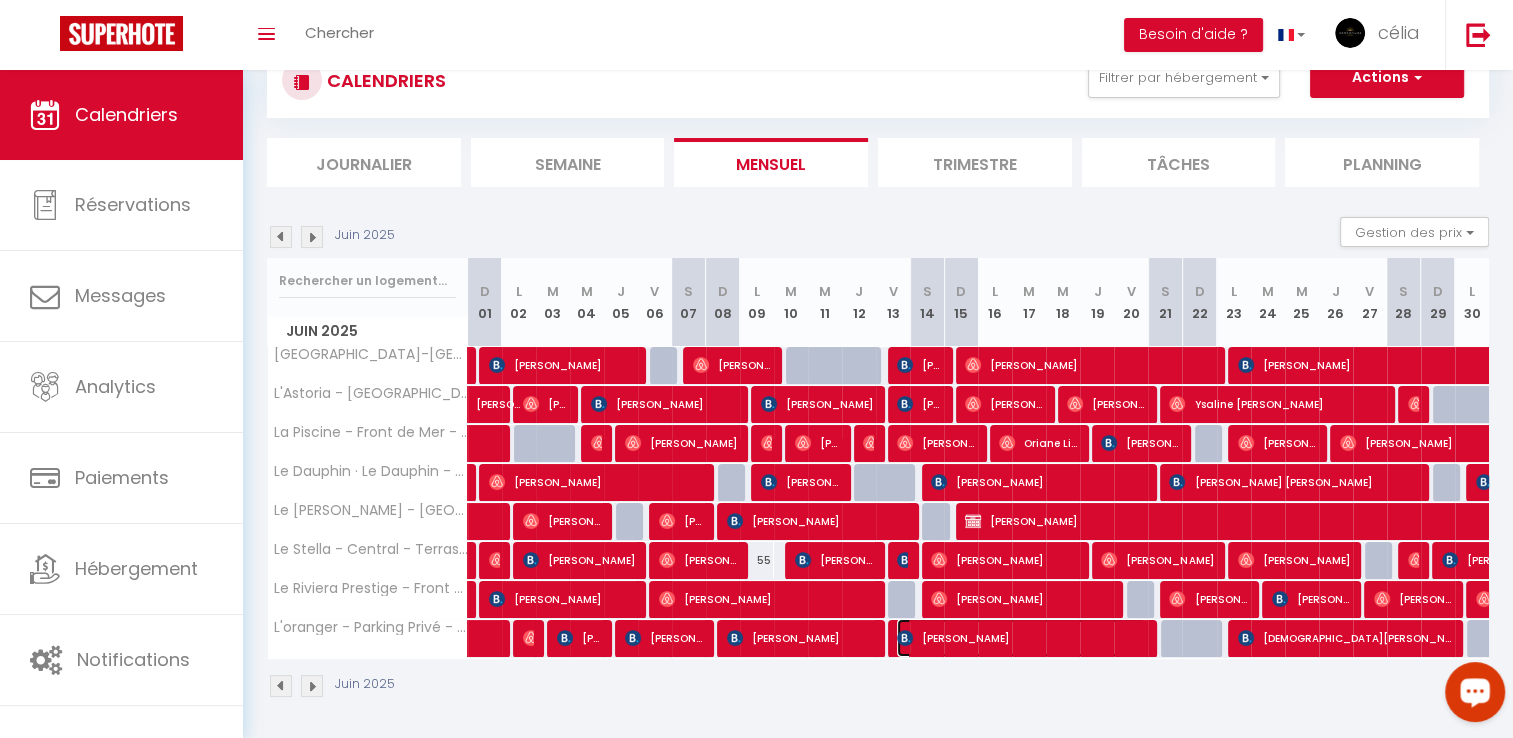 click on "[PERSON_NAME]" at bounding box center [1021, 638] 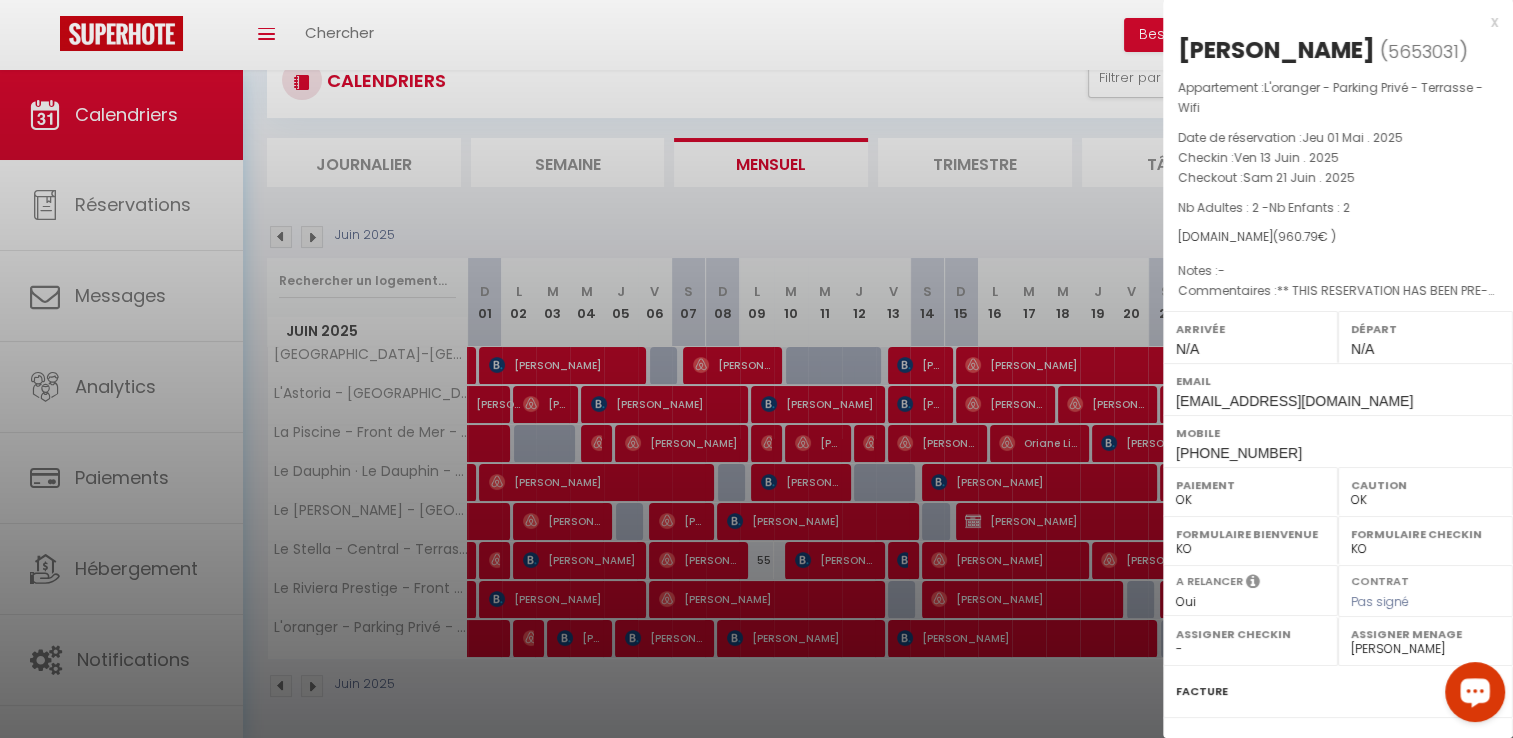 click on "x" at bounding box center (1330, 22) 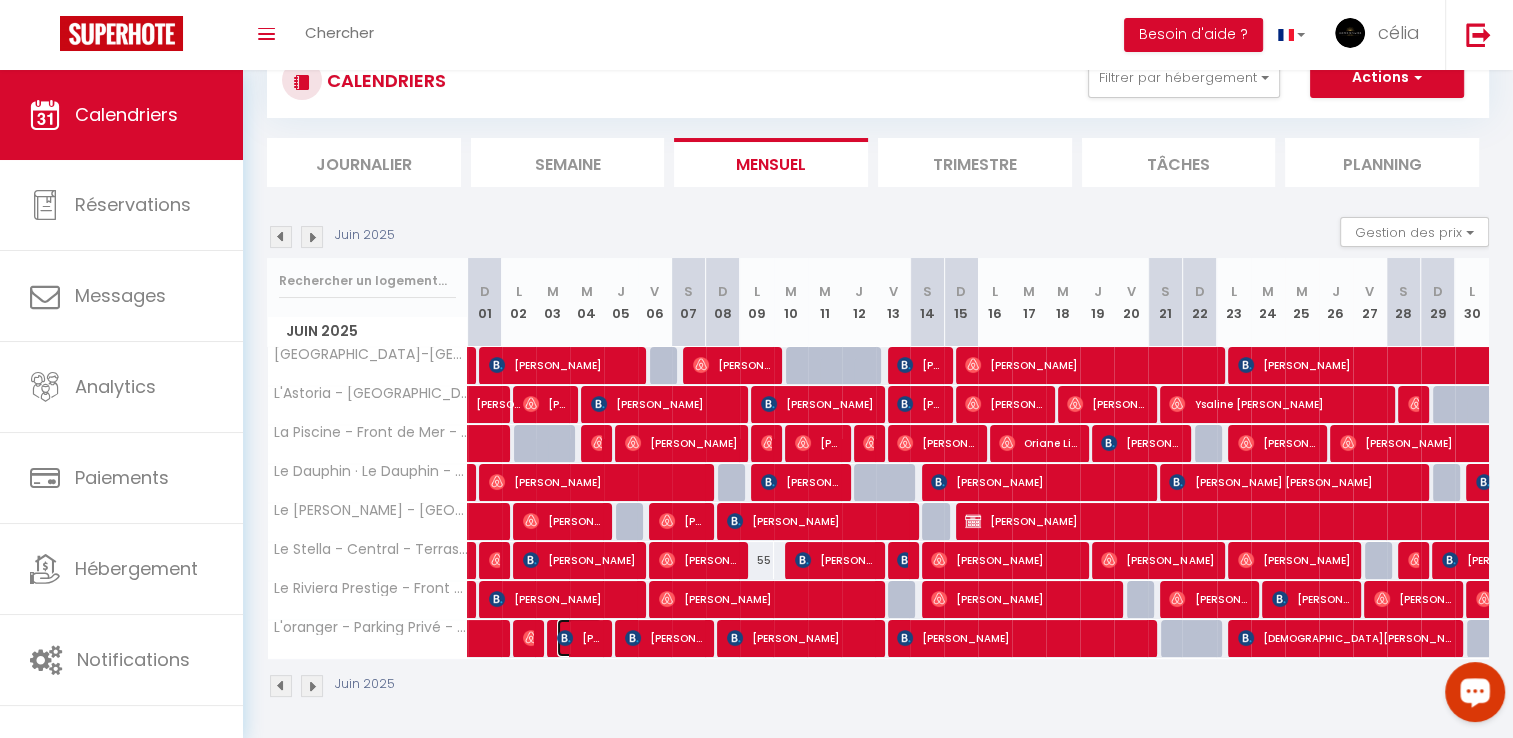 drag, startPoint x: 576, startPoint y: 640, endPoint x: 616, endPoint y: 631, distance: 41 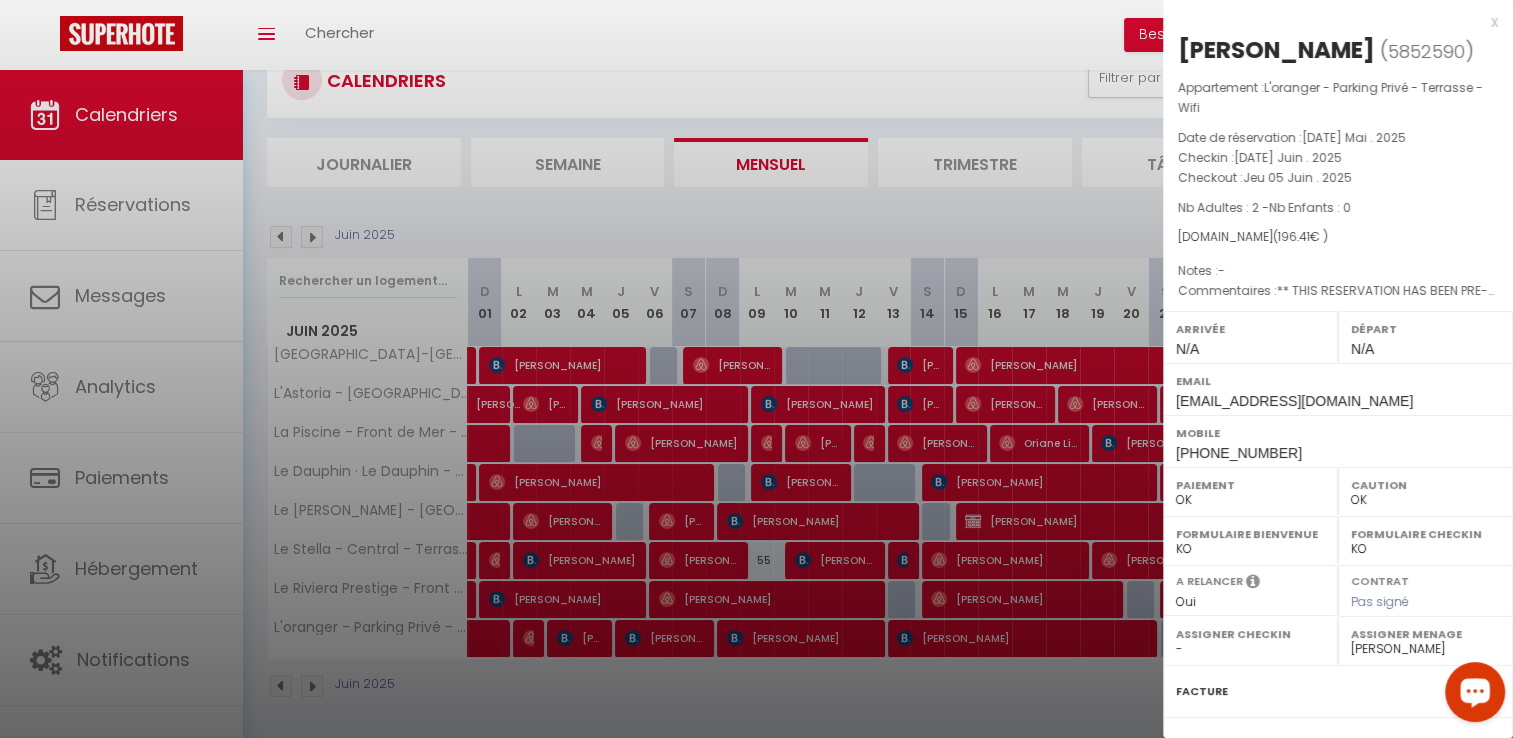 click on "x" at bounding box center [1330, 22] 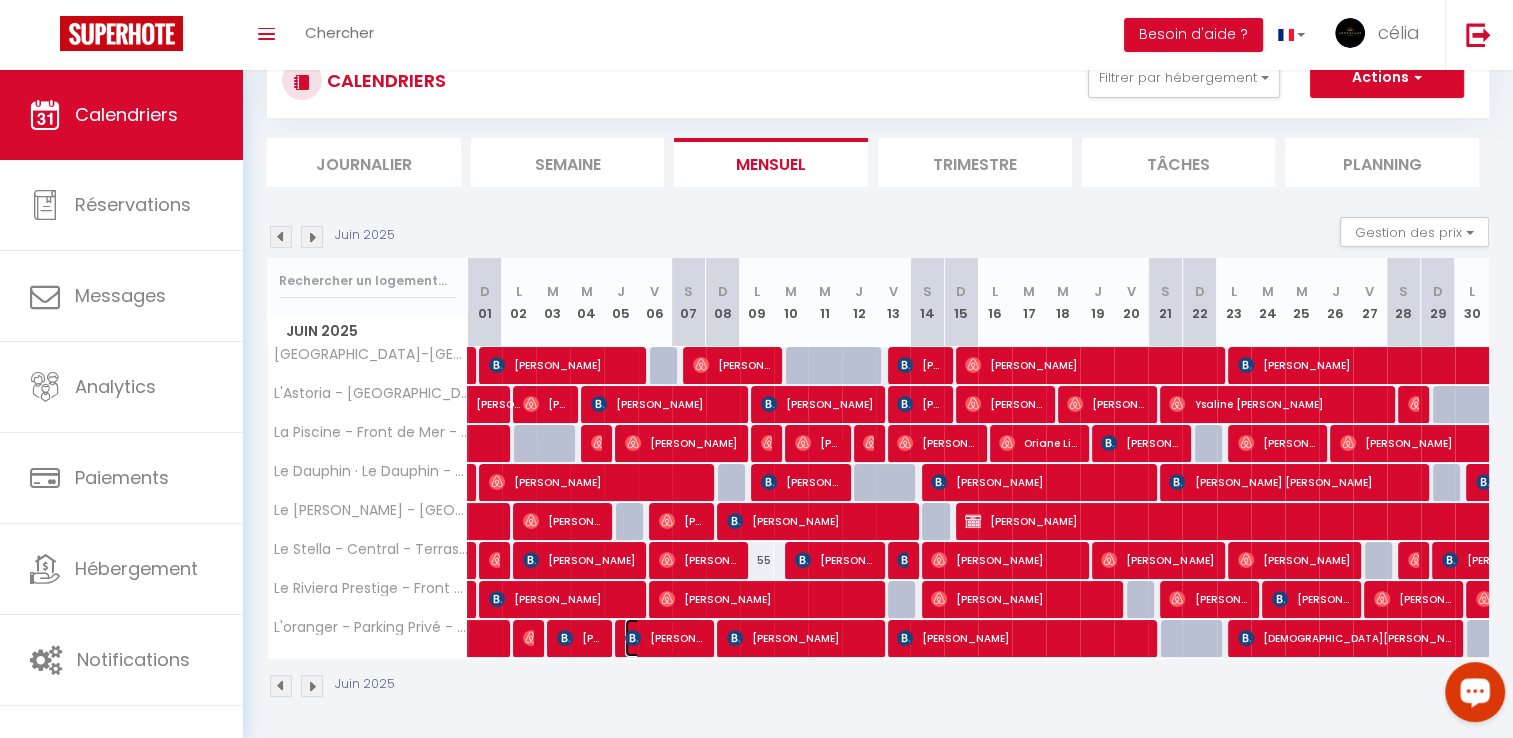 click on "[PERSON_NAME]" at bounding box center [664, 638] 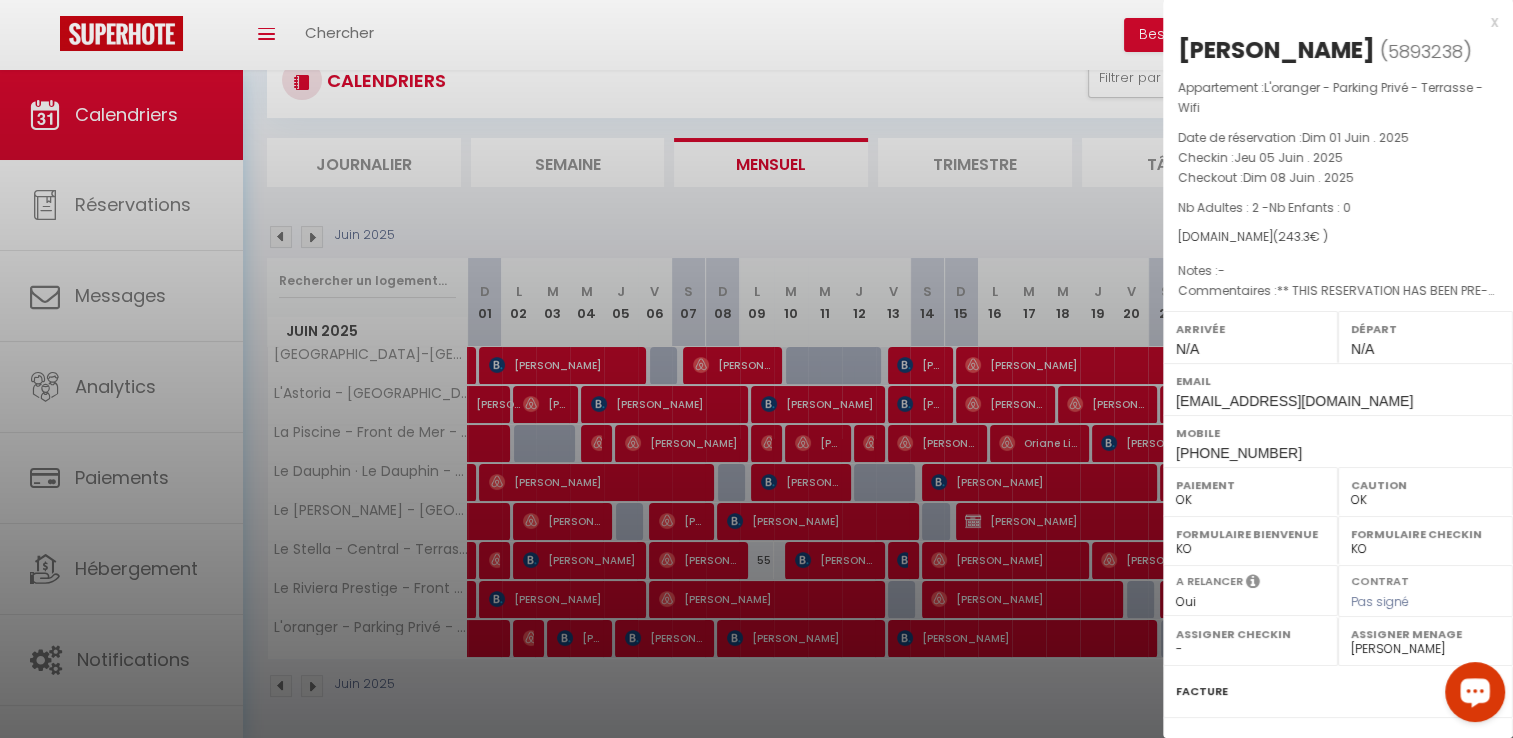 click on "x" at bounding box center (1330, 22) 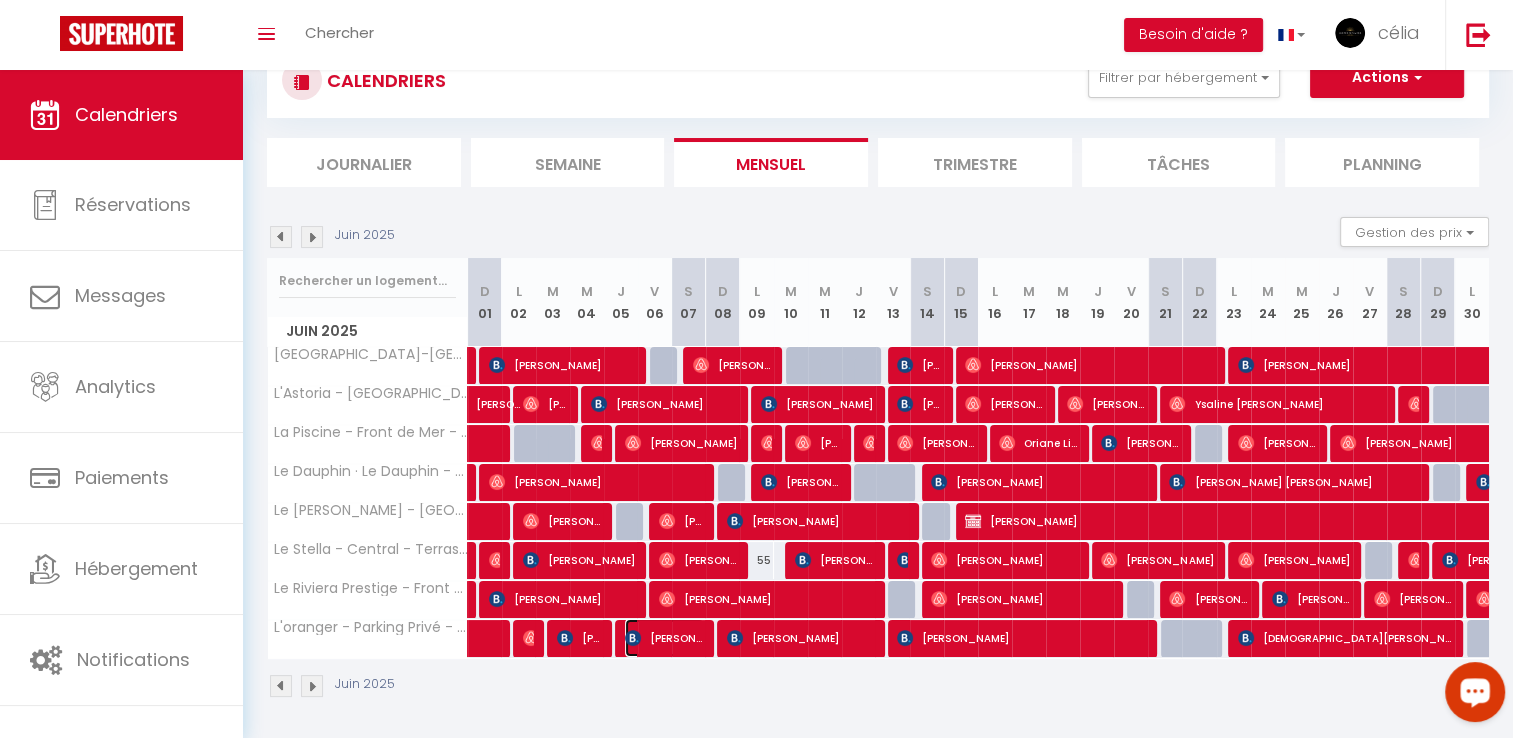 click on "[PERSON_NAME]" at bounding box center [664, 638] 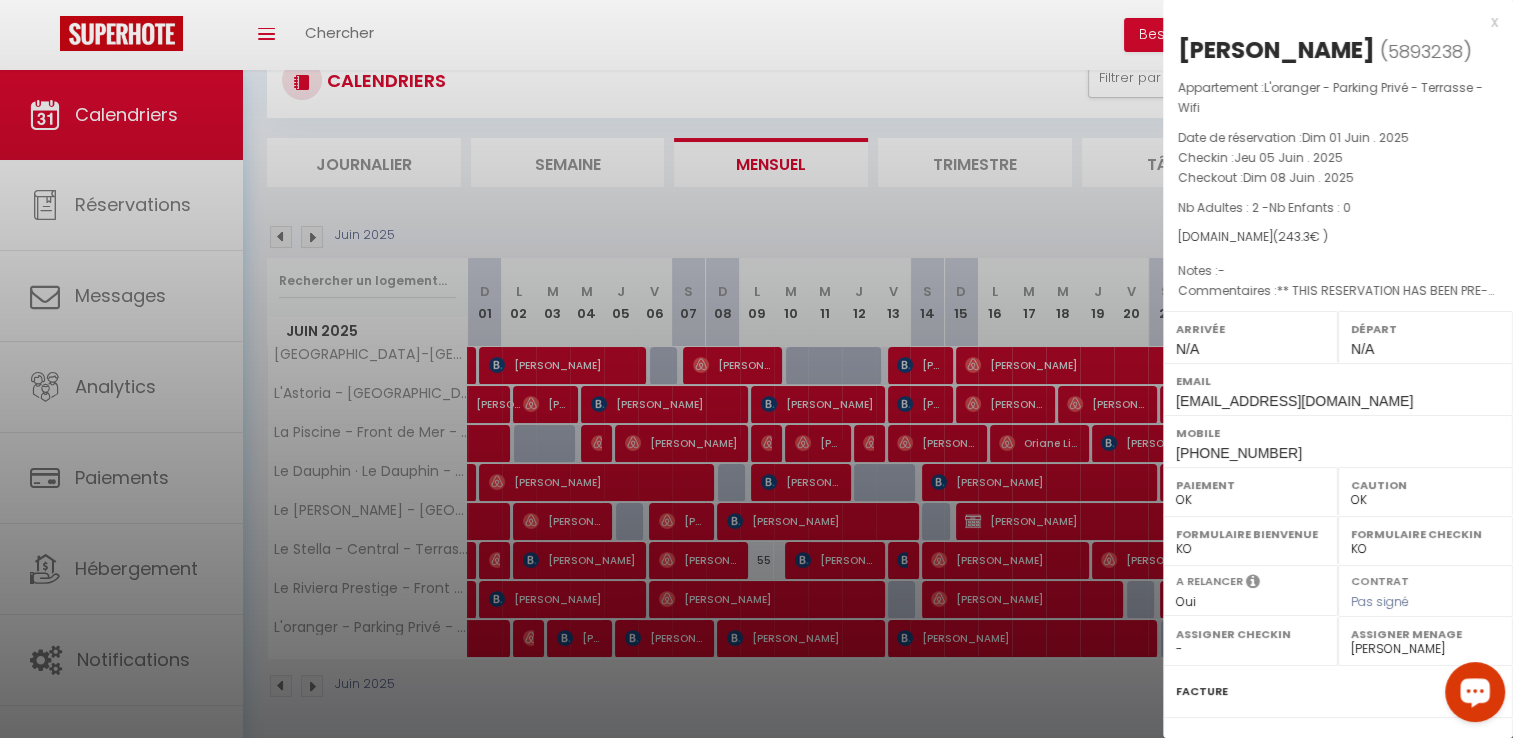 click at bounding box center [756, 369] 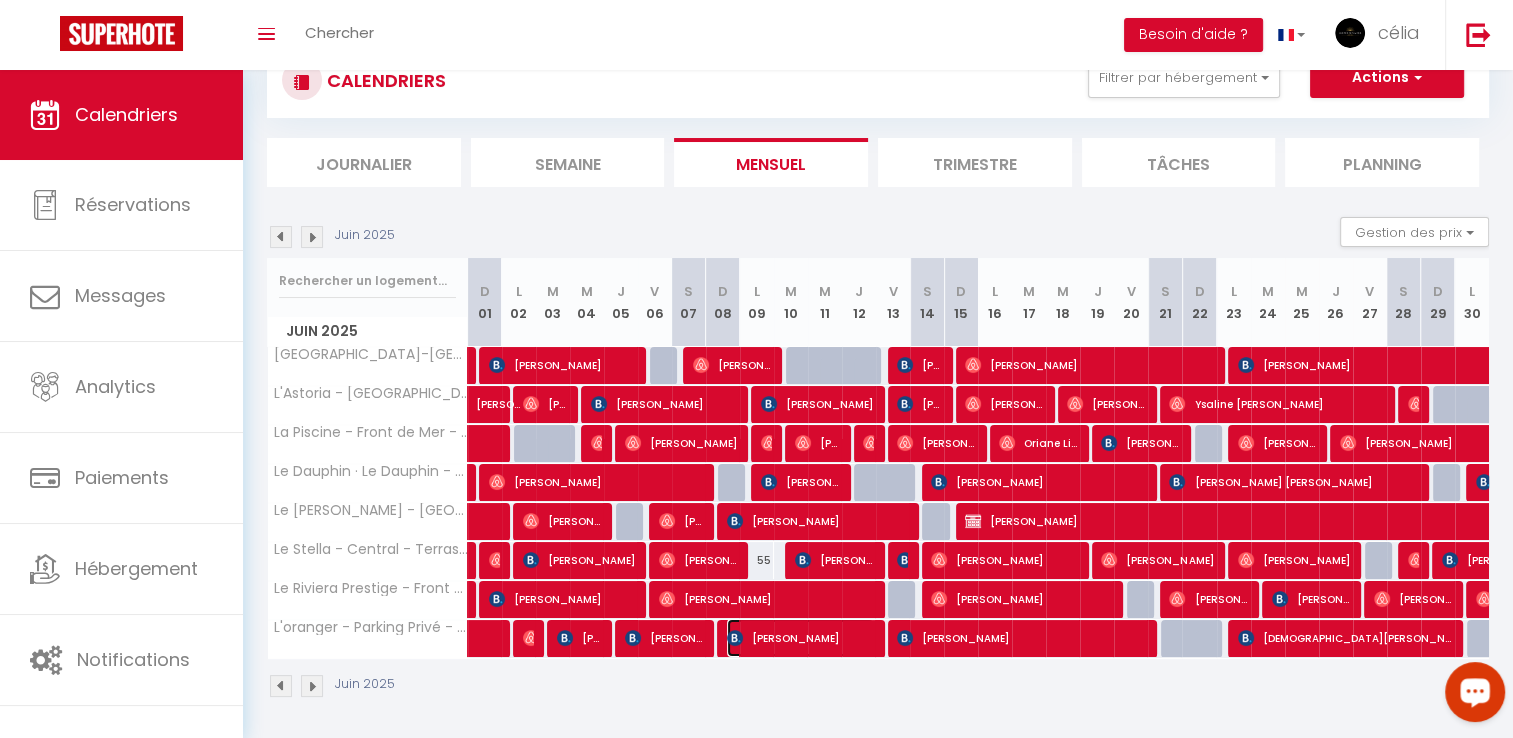 click on "[PERSON_NAME]" at bounding box center [800, 638] 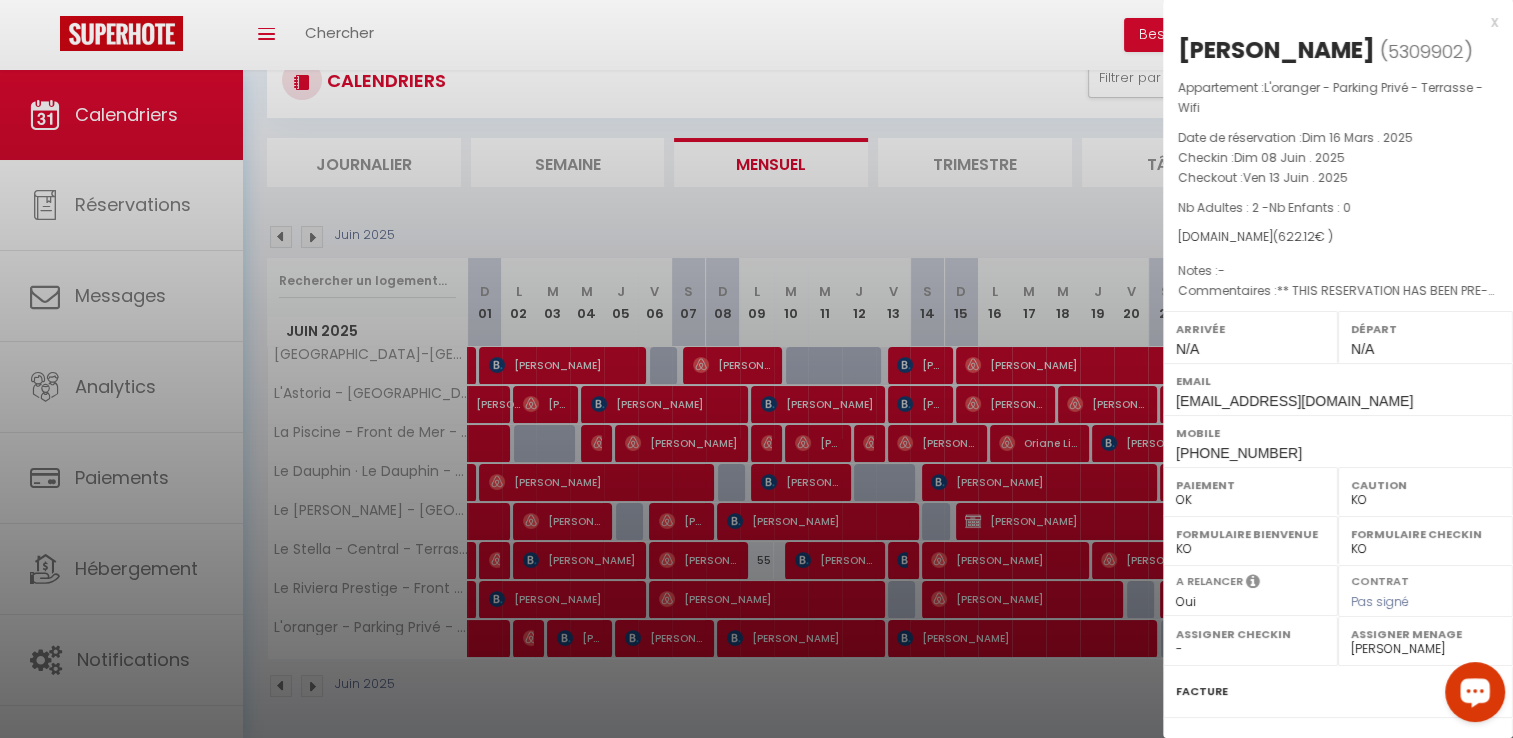 click at bounding box center (756, 369) 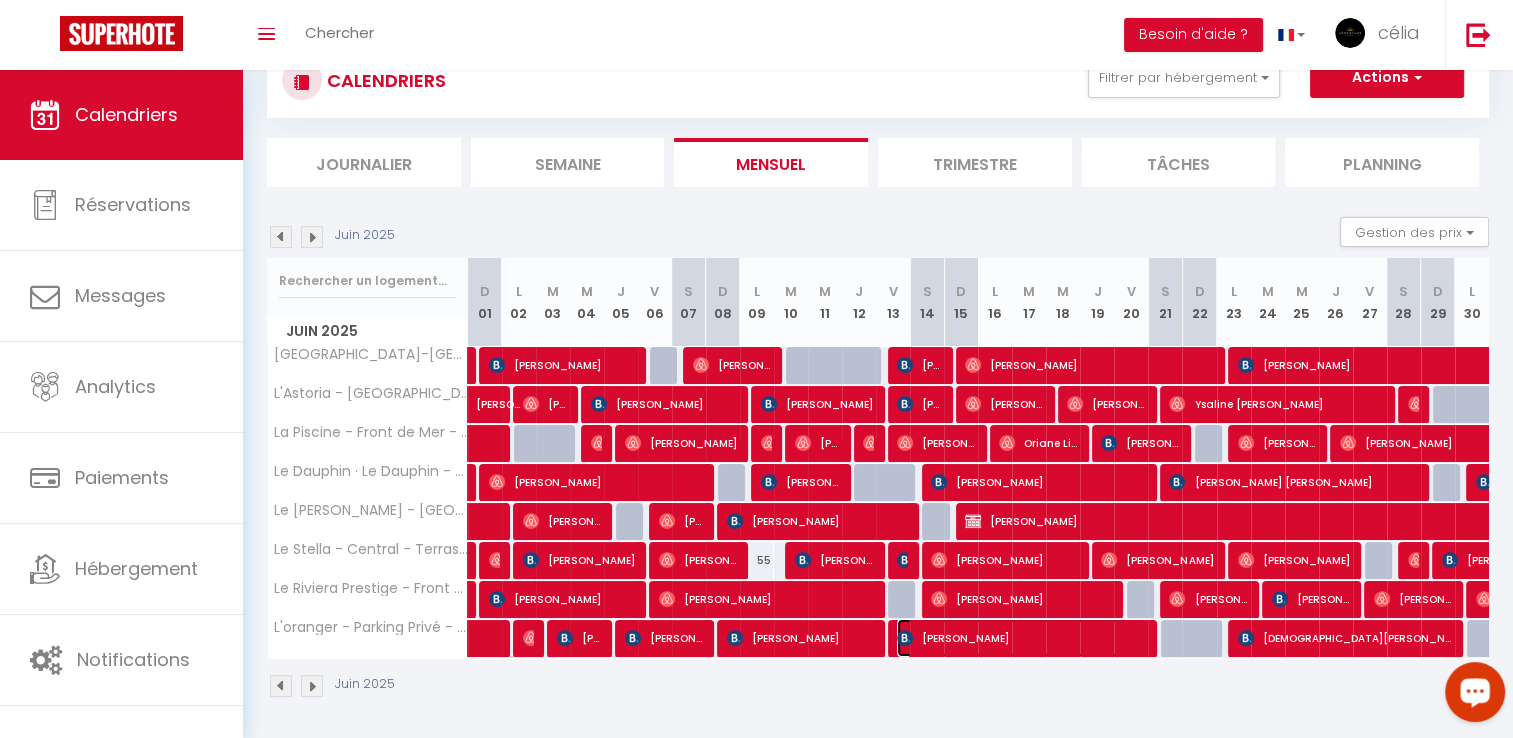 click on "[PERSON_NAME]" at bounding box center [1021, 638] 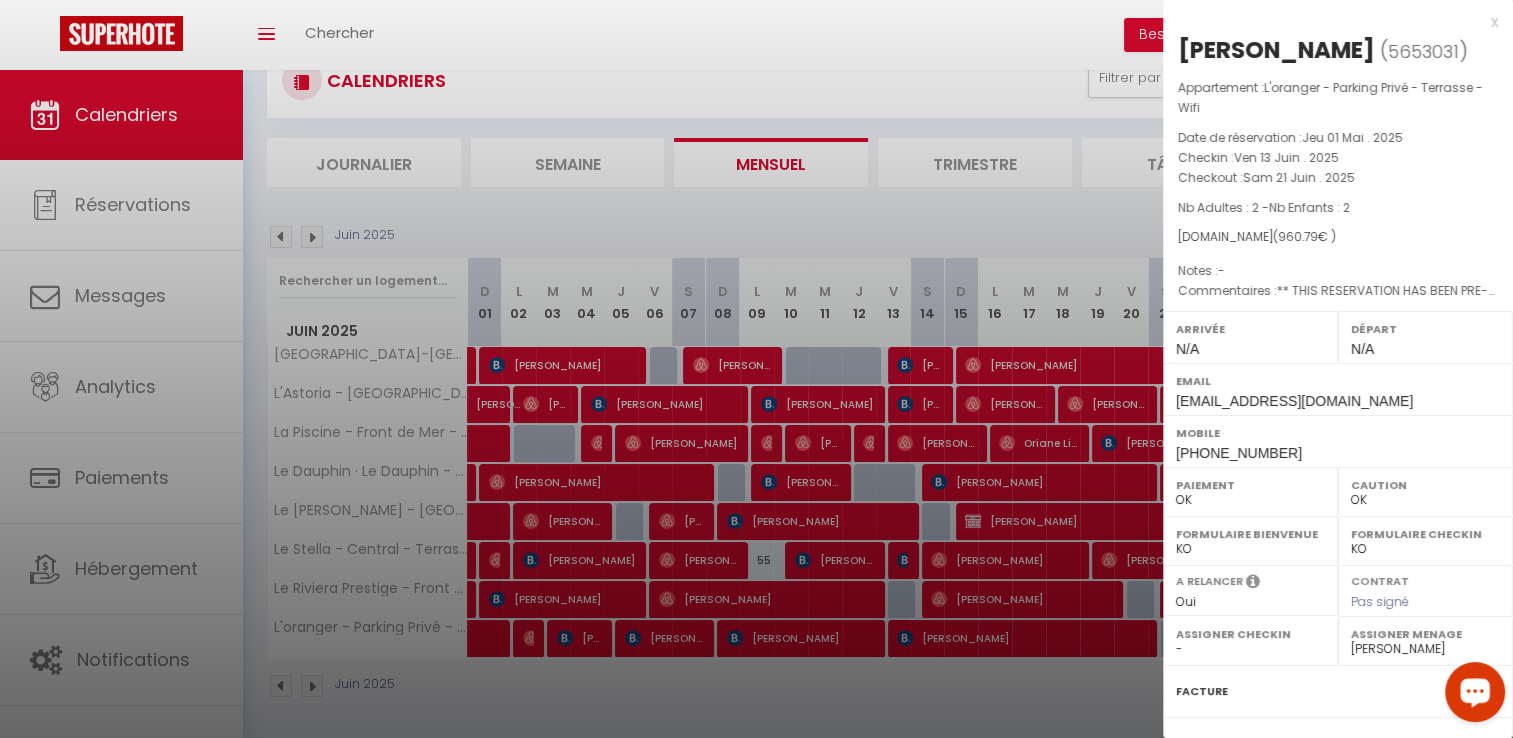 click at bounding box center [756, 369] 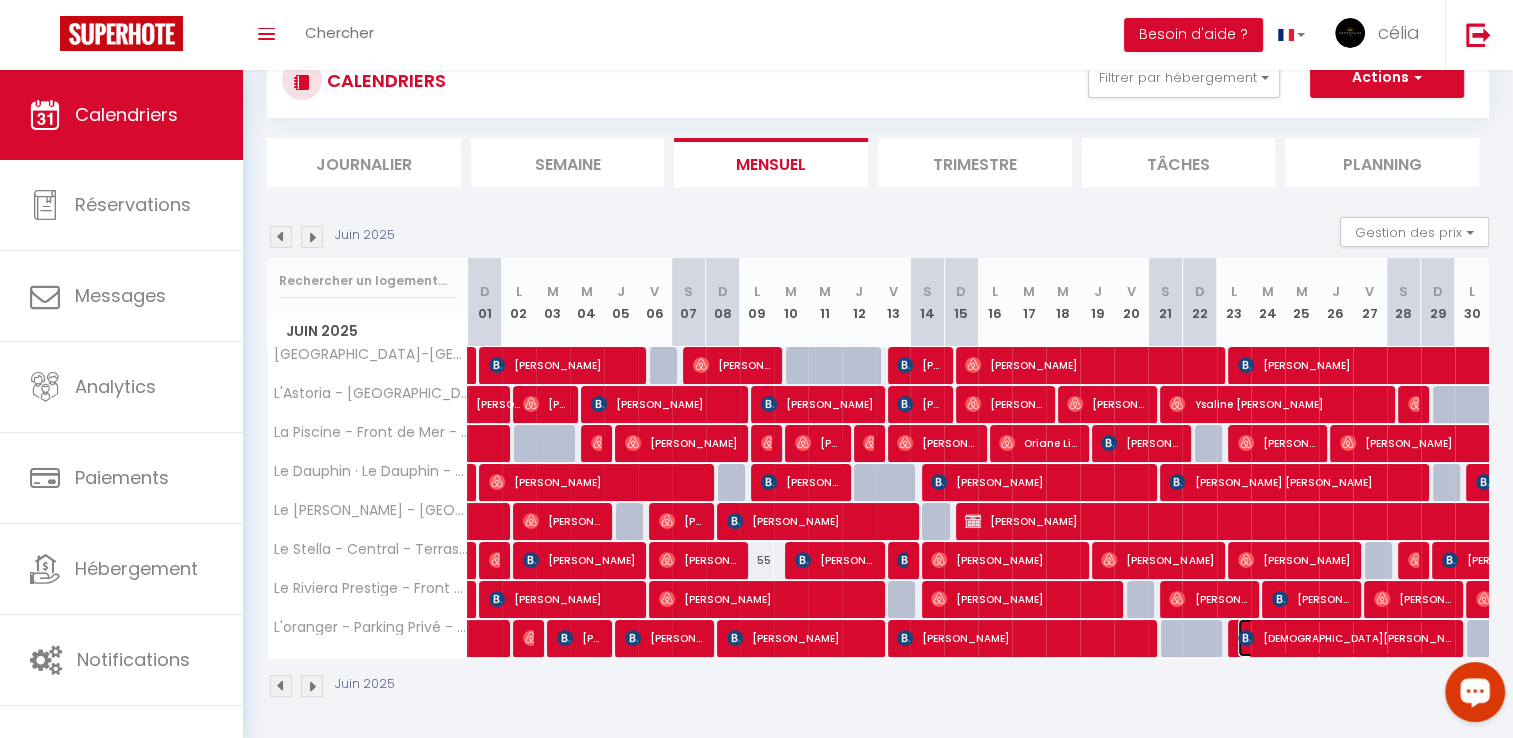 click on "[DEMOGRAPHIC_DATA][PERSON_NAME]" at bounding box center [1345, 638] 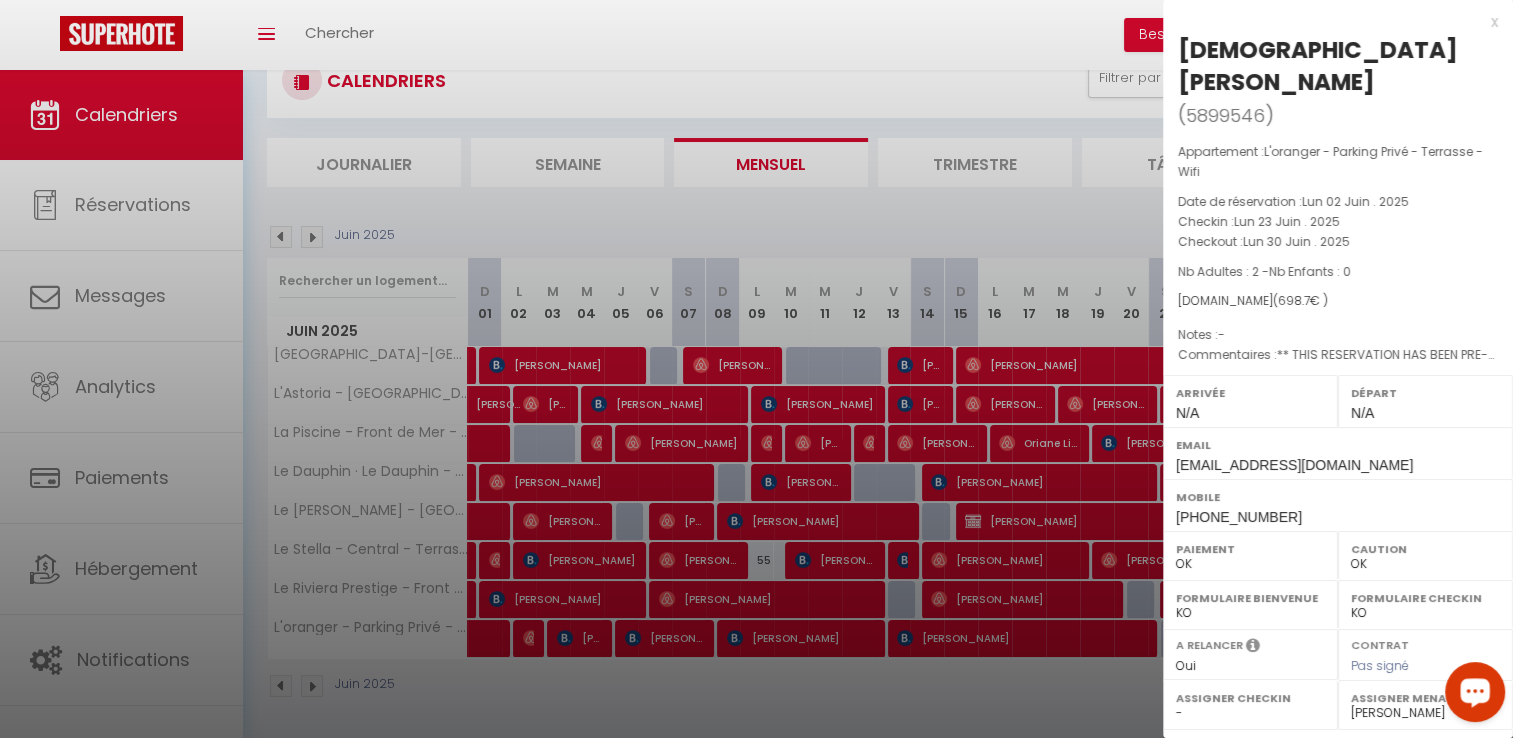 click at bounding box center (756, 369) 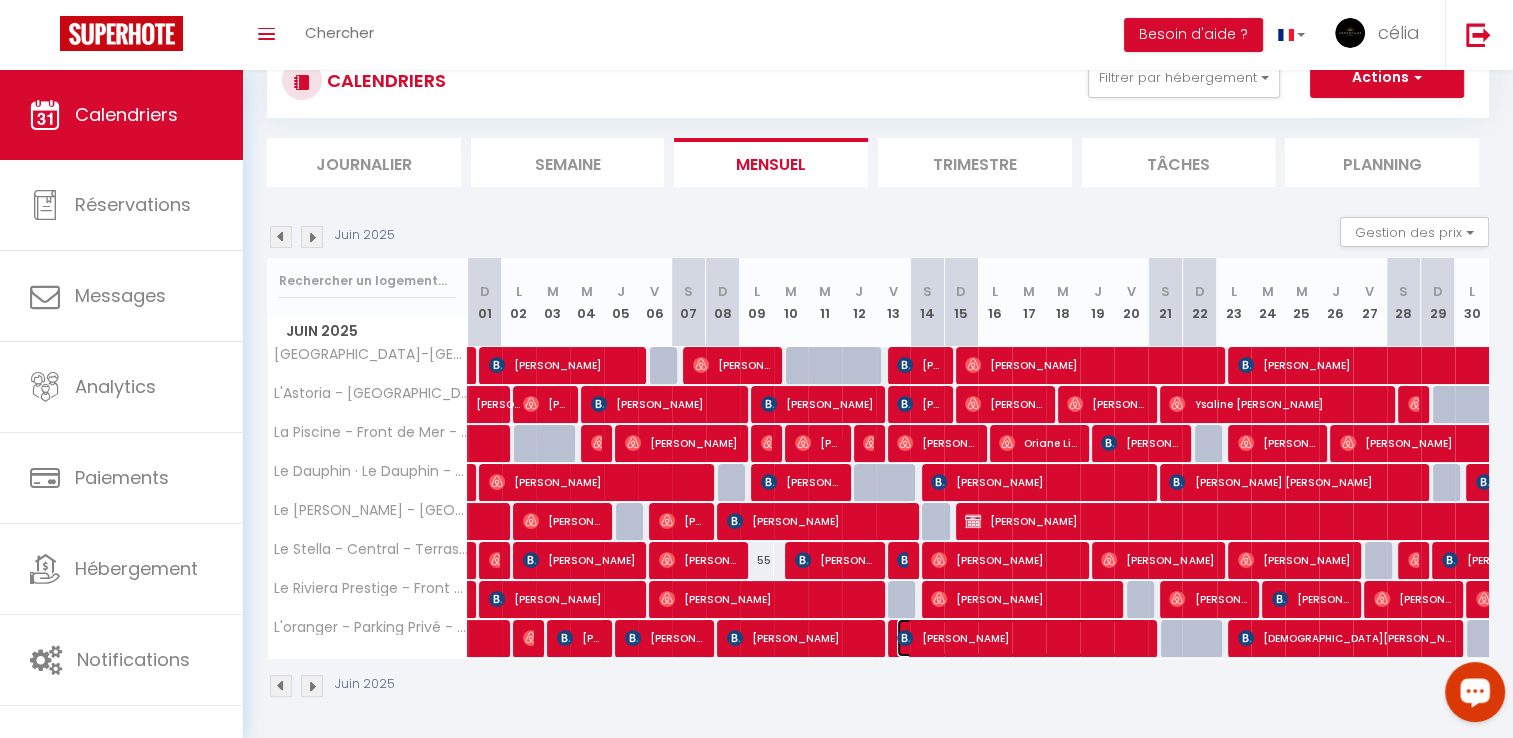 click on "[PERSON_NAME]" at bounding box center [1021, 638] 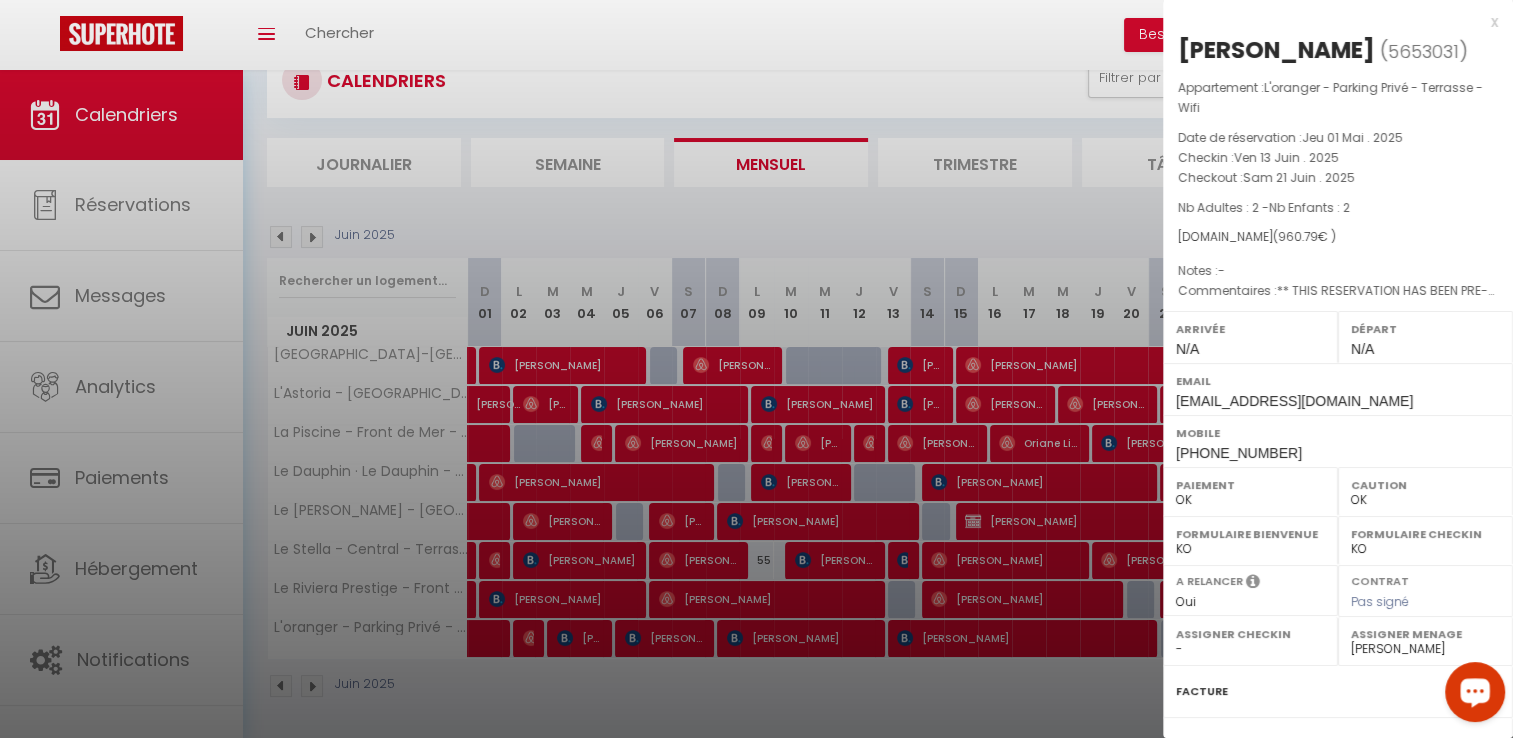click at bounding box center [756, 369] 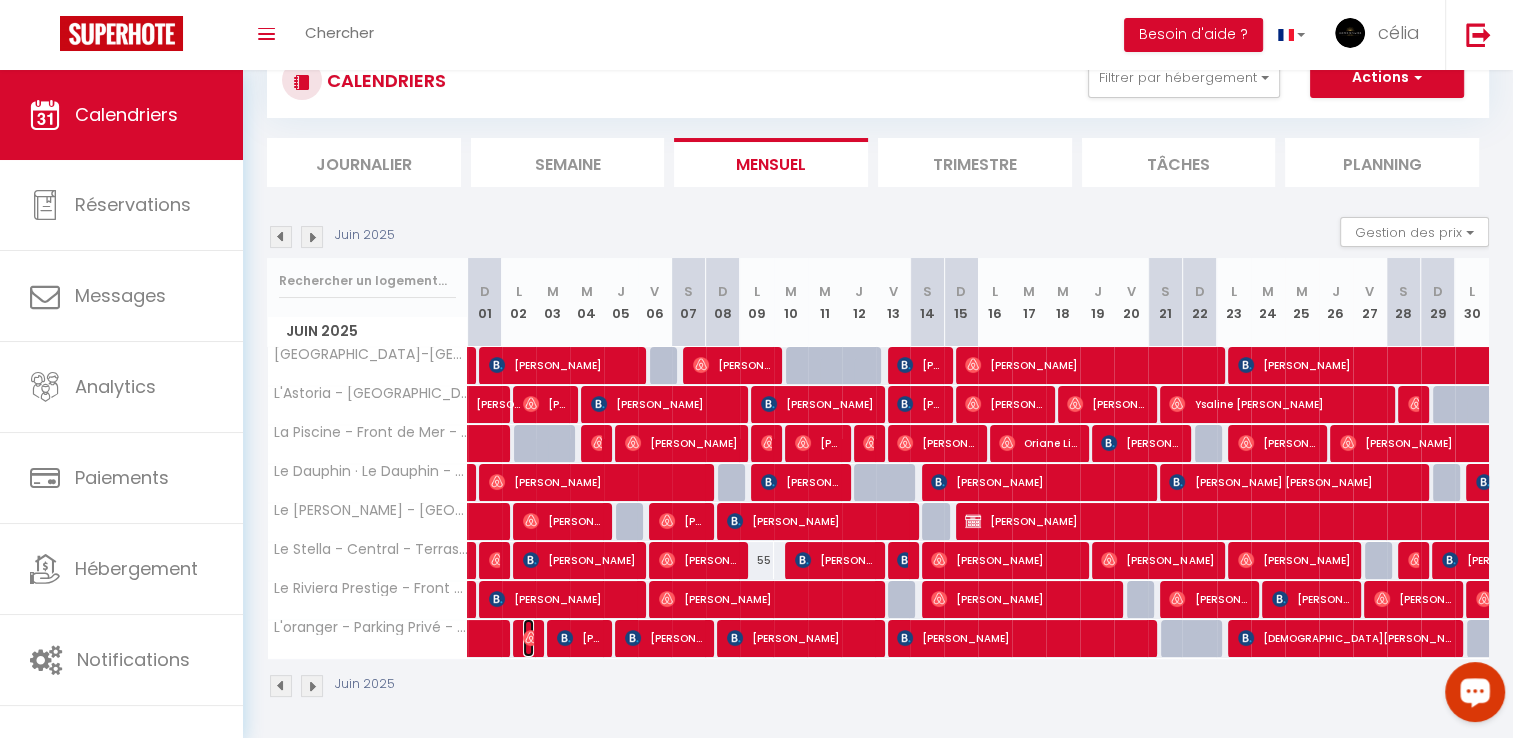 click on "[PERSON_NAME]" at bounding box center (528, 638) 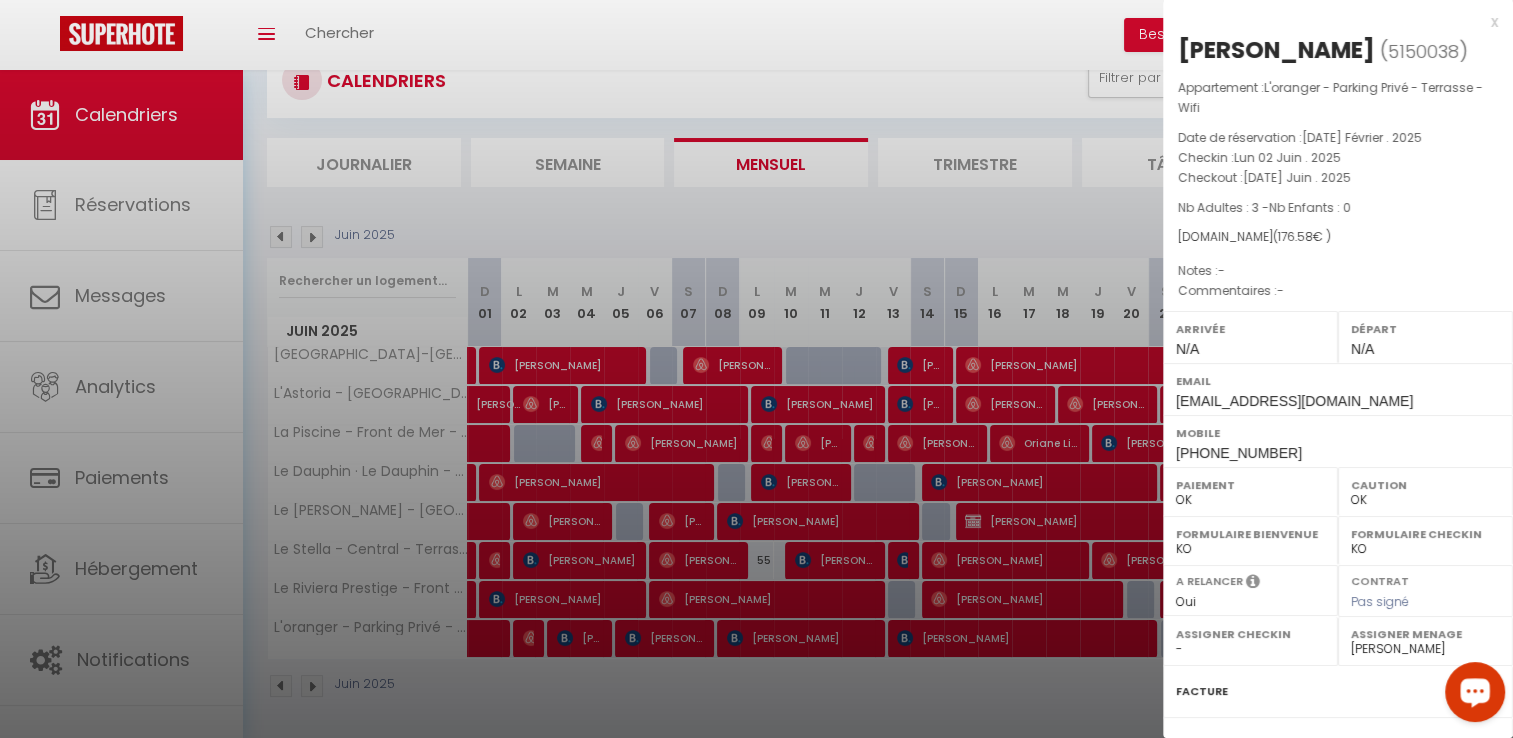 click on "x" at bounding box center [1330, 22] 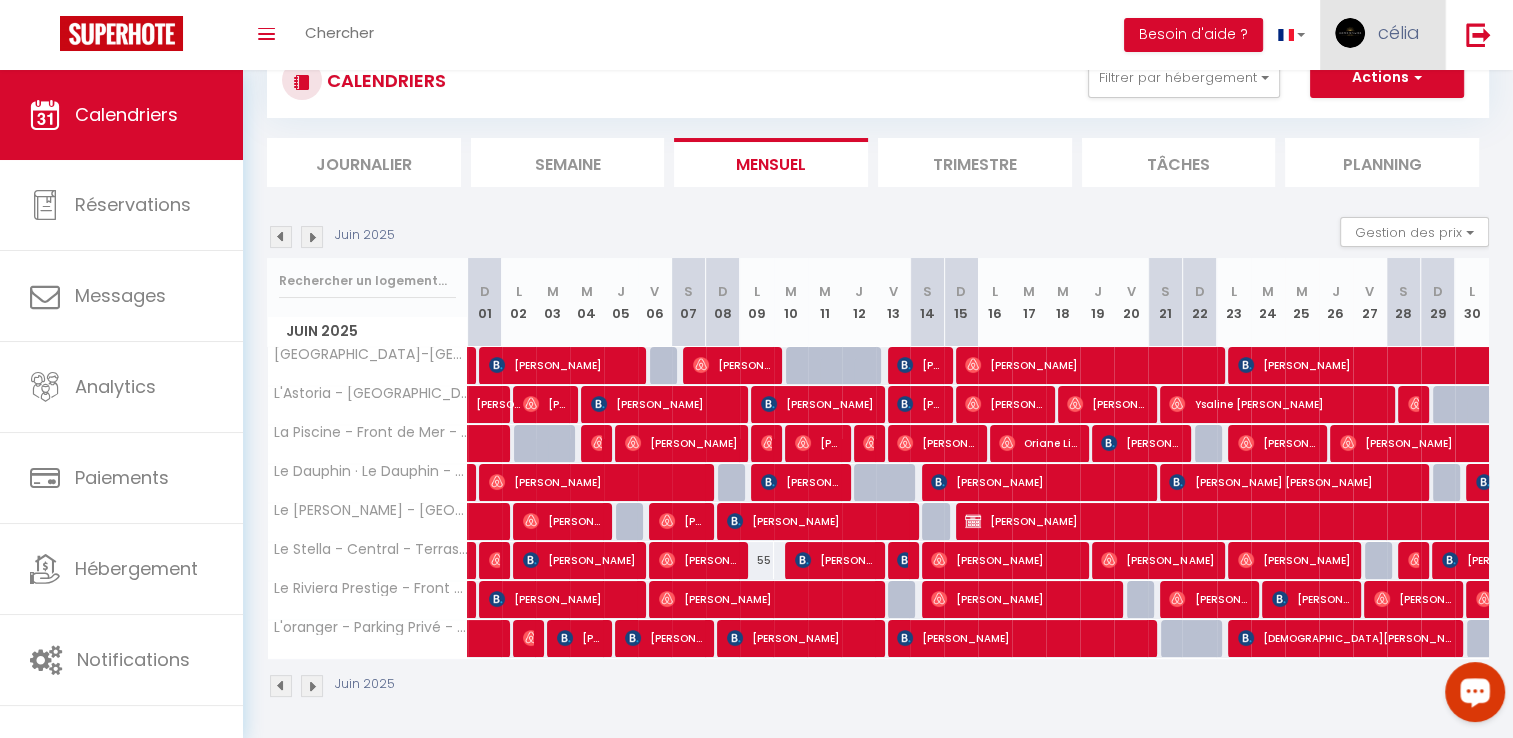 click on "célia" at bounding box center [1399, 32] 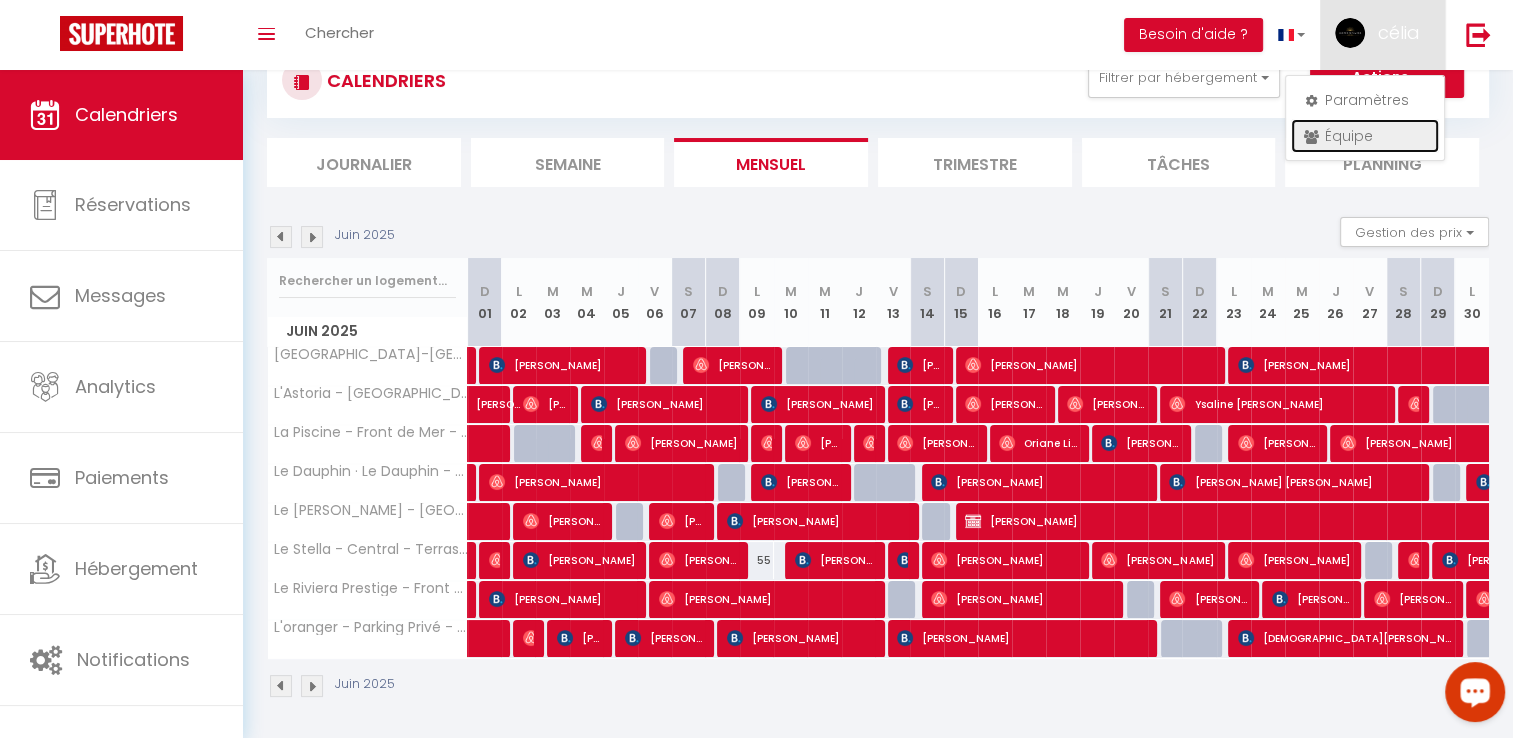 click on "Équipe" at bounding box center [1365, 136] 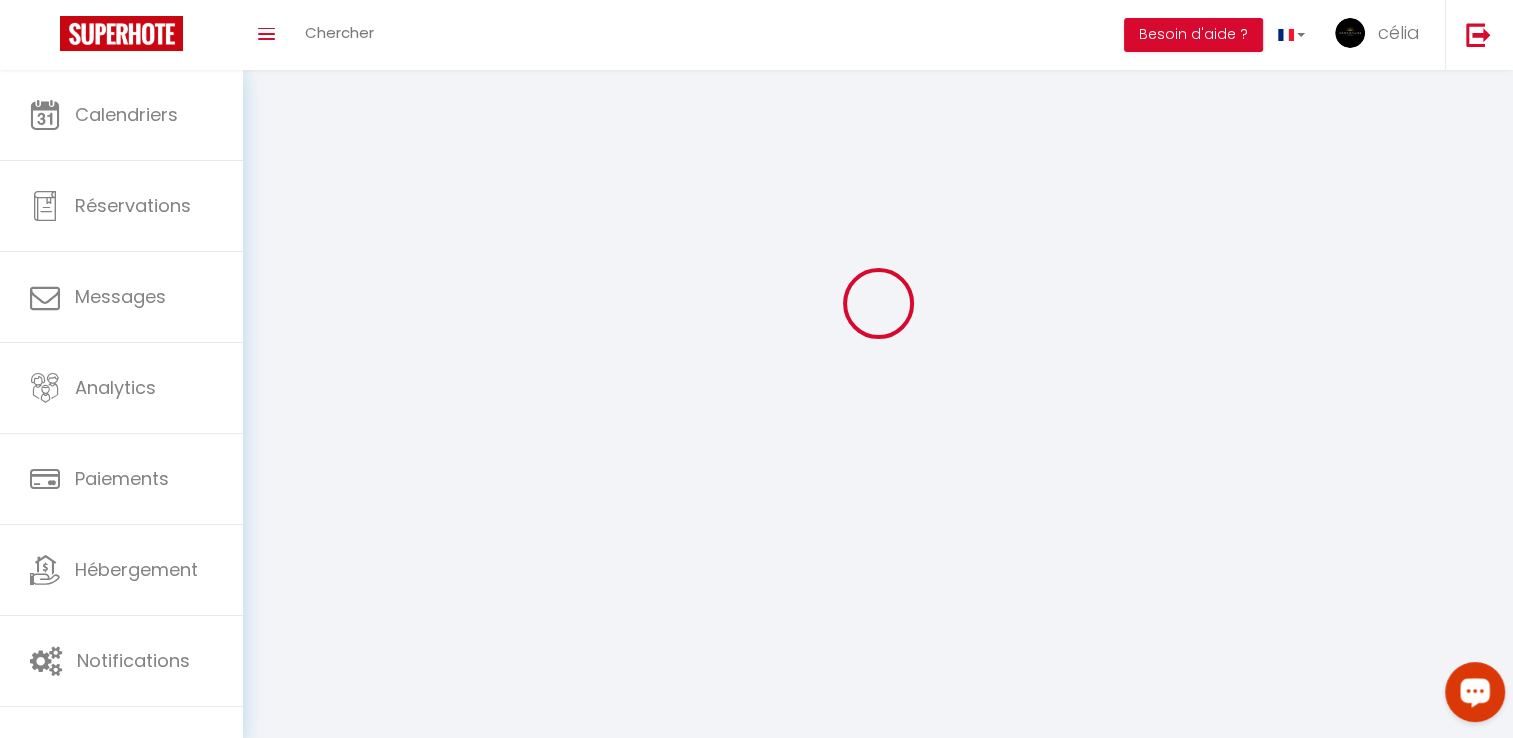 scroll, scrollTop: 0, scrollLeft: 0, axis: both 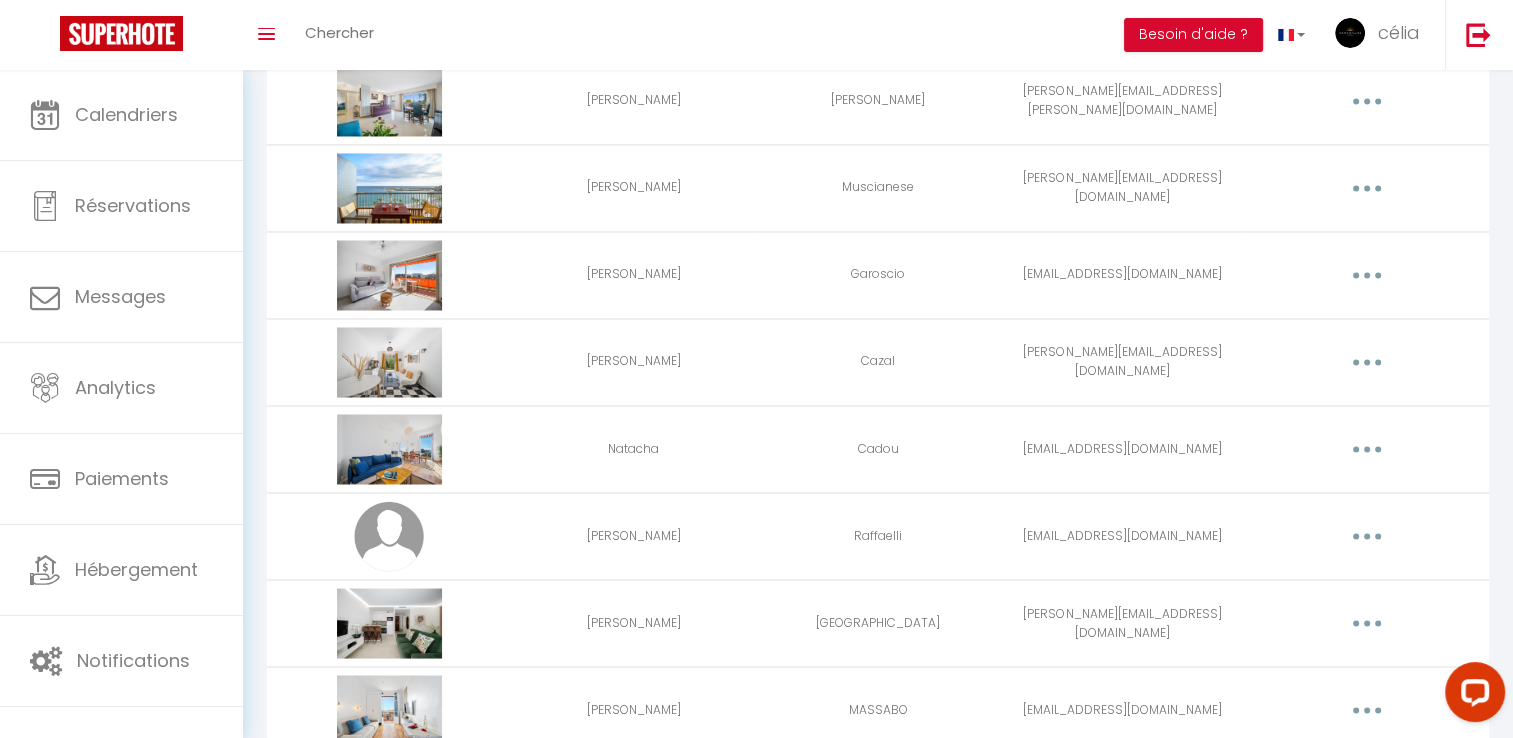 click at bounding box center (1367, 275) 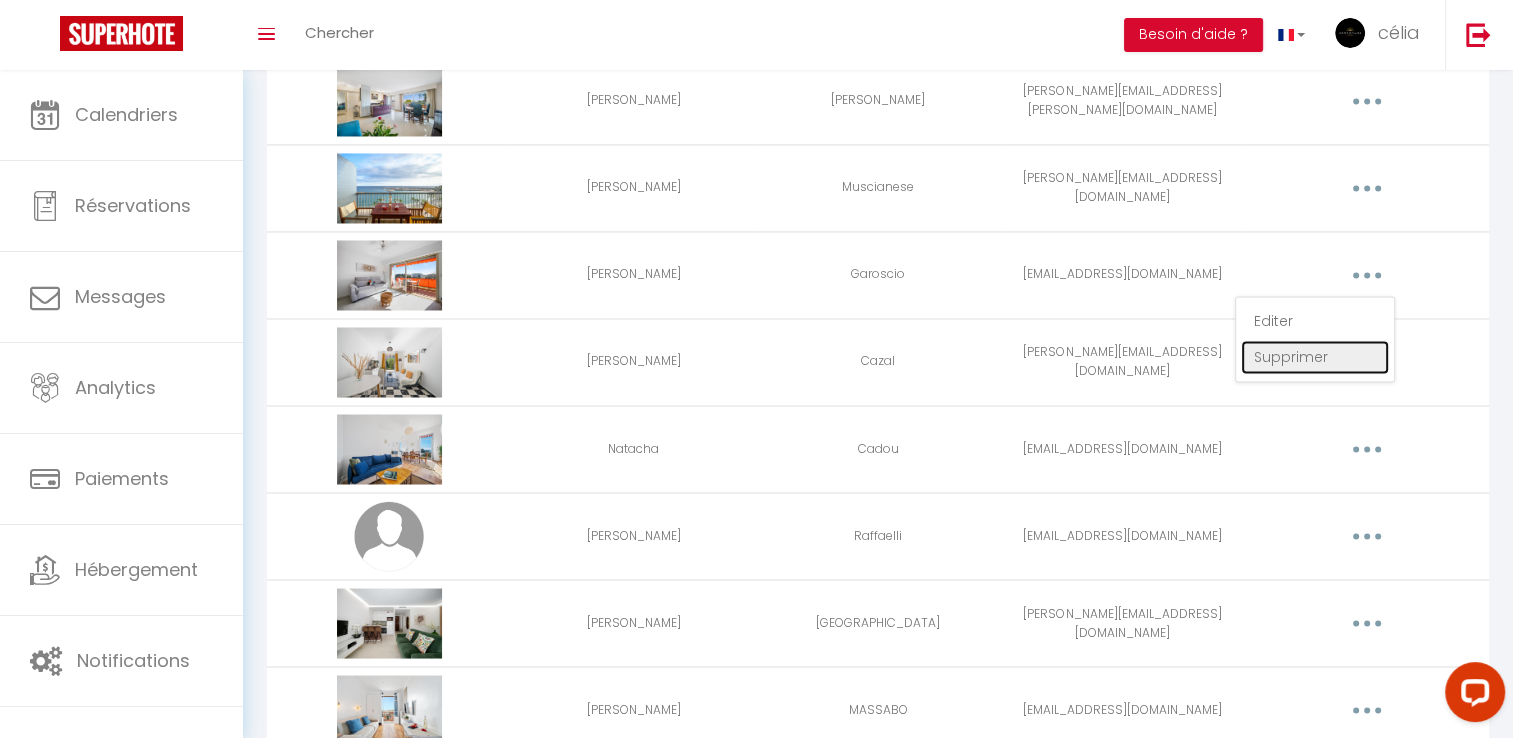 click on "Supprimer" at bounding box center (1315, 357) 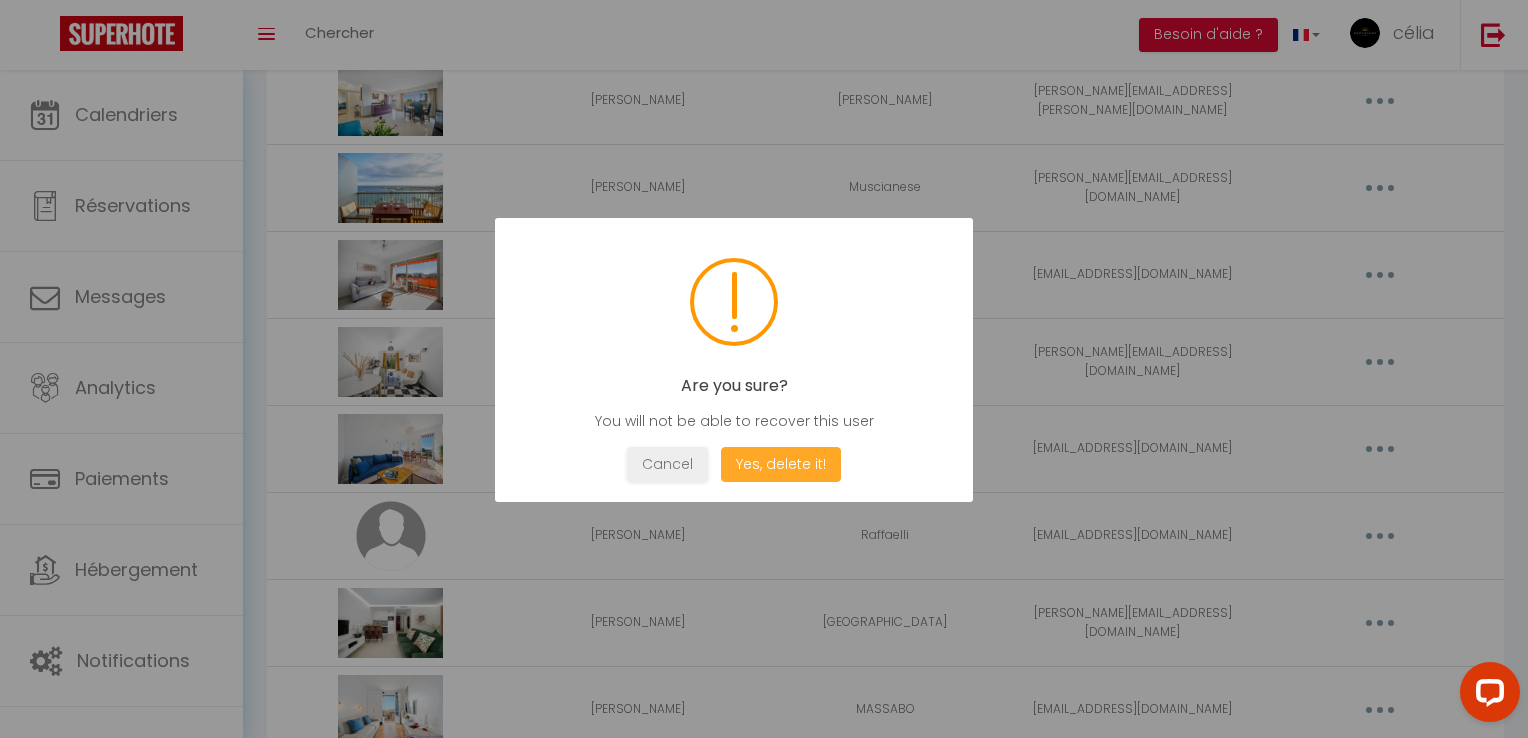 click on "Yes, delete it!" at bounding box center [781, 464] 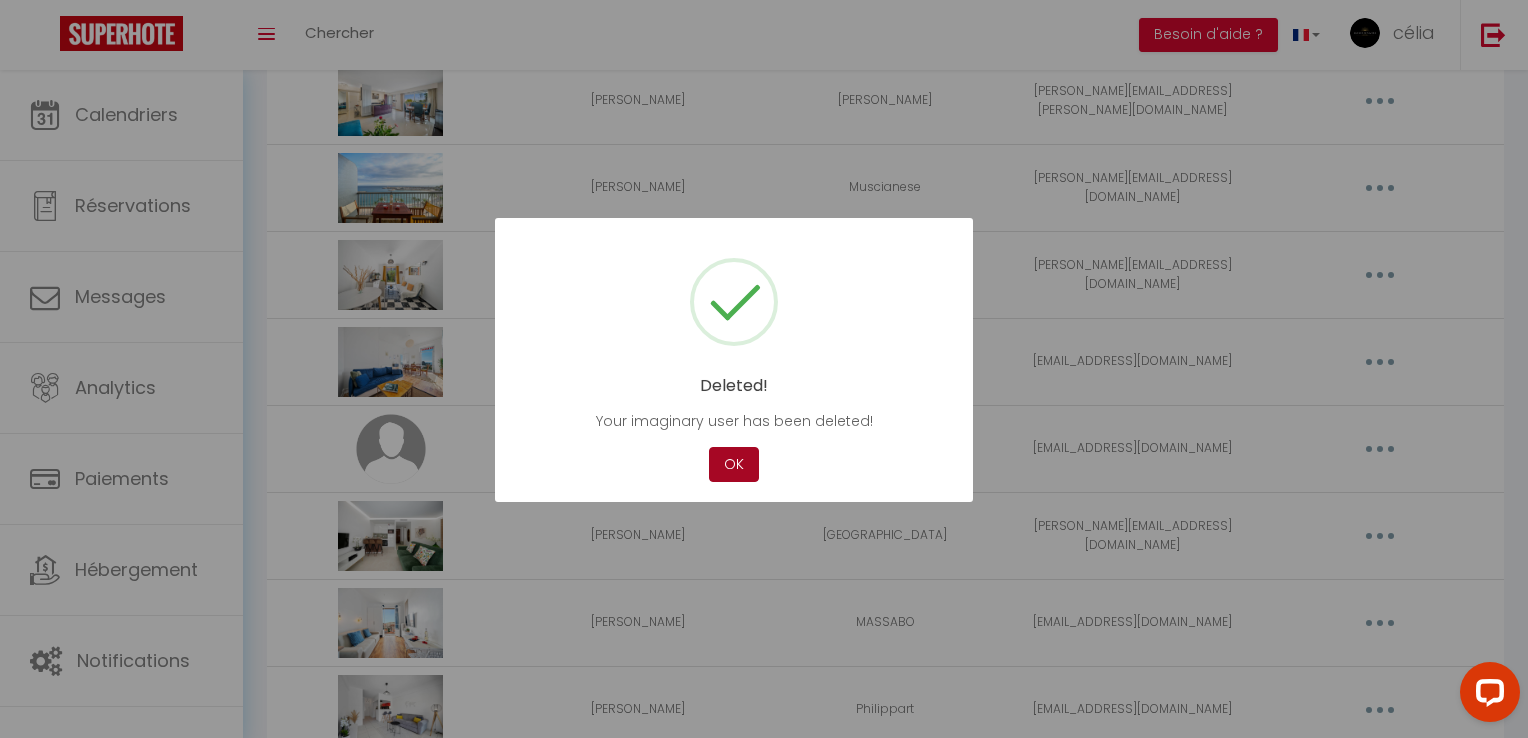 click on "OK" at bounding box center [734, 464] 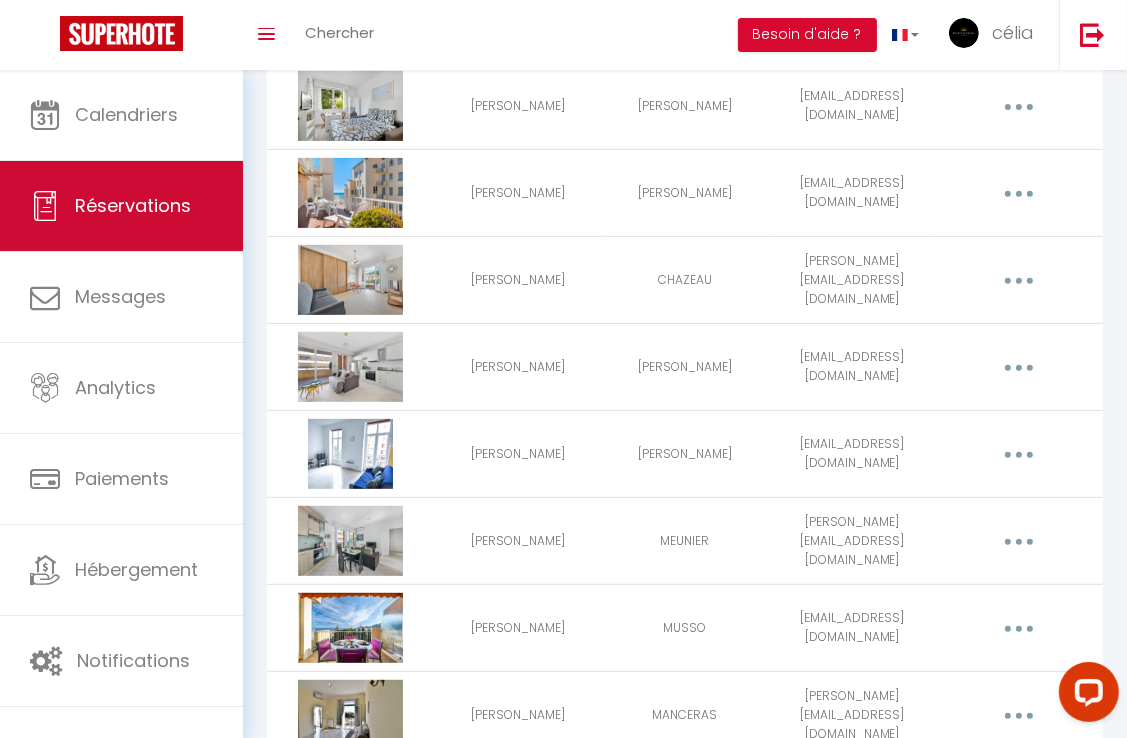 scroll, scrollTop: 524, scrollLeft: 0, axis: vertical 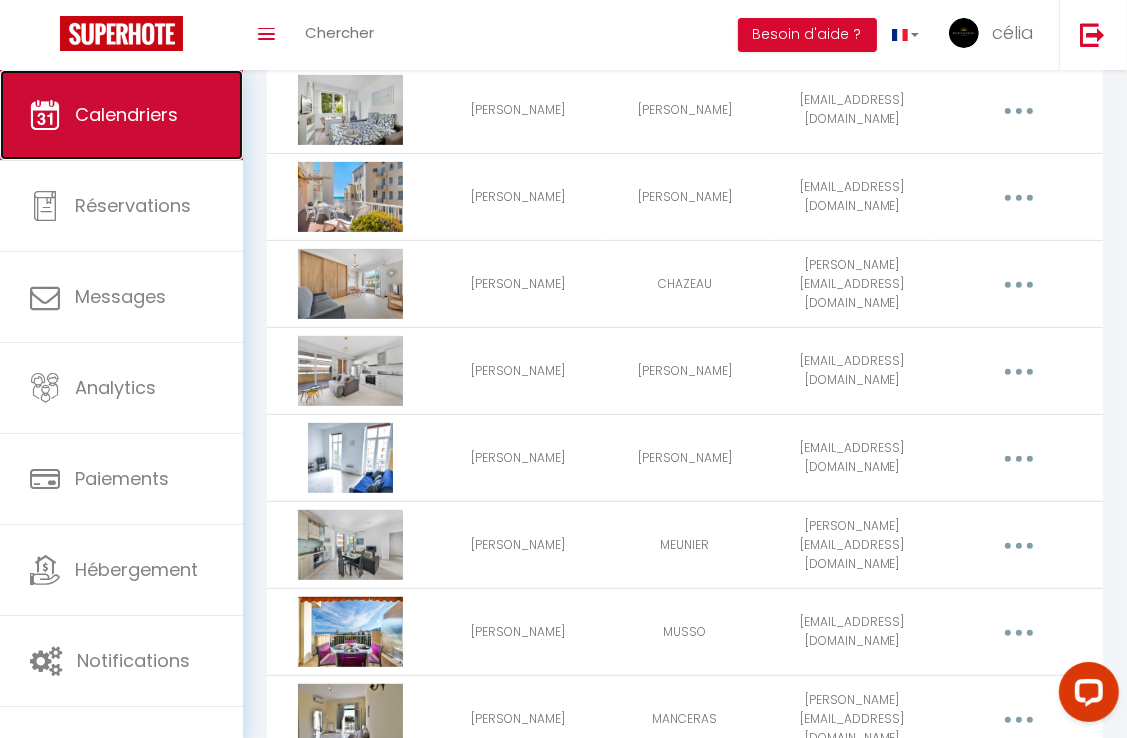 click on "Calendriers" at bounding box center [121, 115] 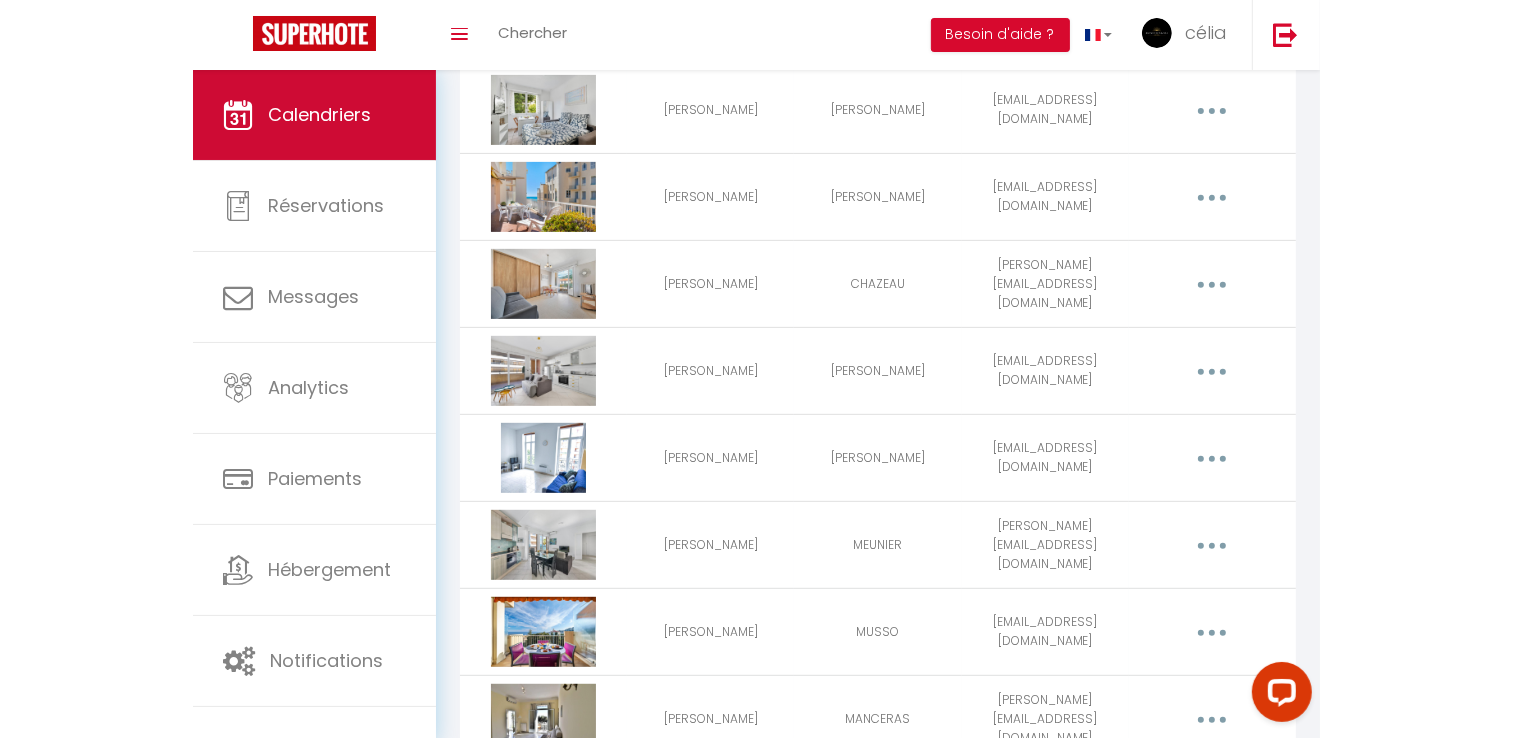 scroll, scrollTop: 0, scrollLeft: 0, axis: both 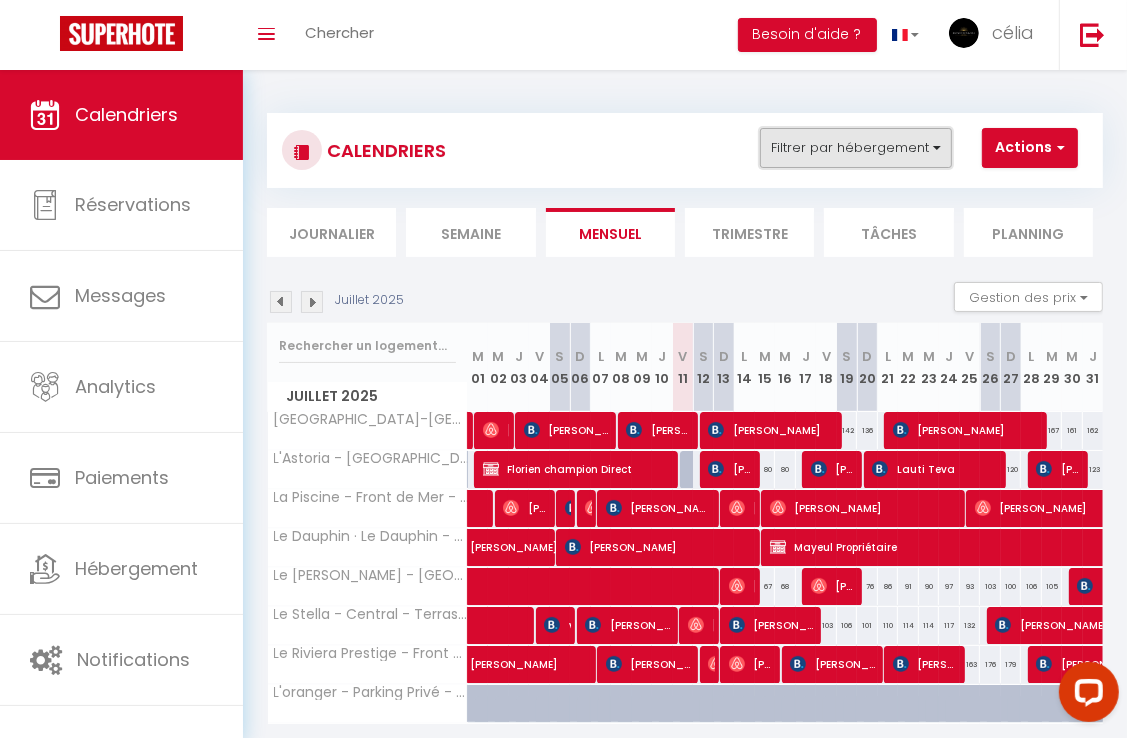 click on "Filtrer par hébergement" at bounding box center [856, 148] 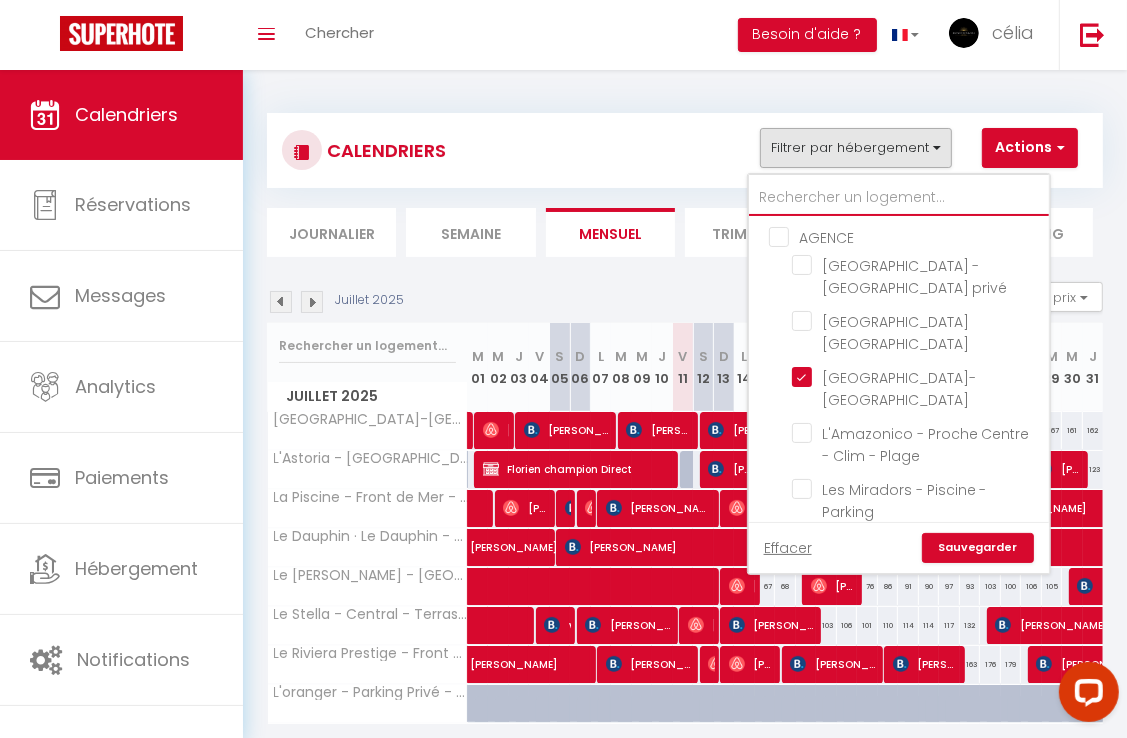 click at bounding box center [899, 198] 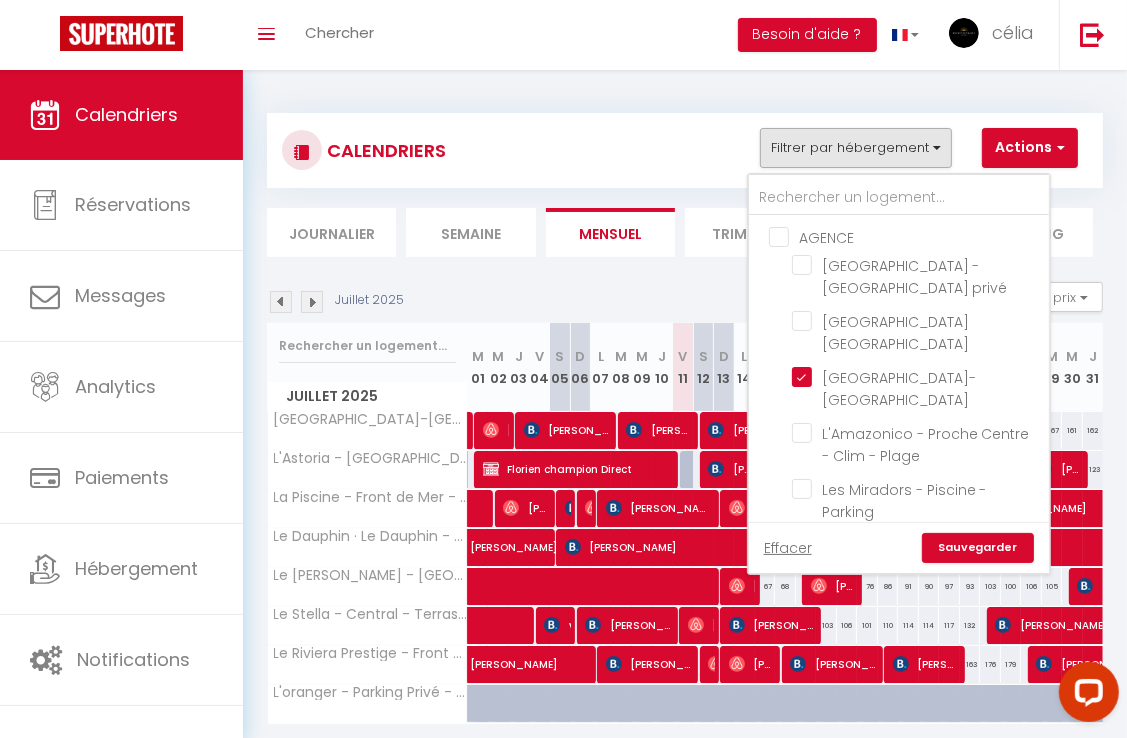 drag, startPoint x: 532, startPoint y: 164, endPoint x: 296, endPoint y: 194, distance: 237.89914 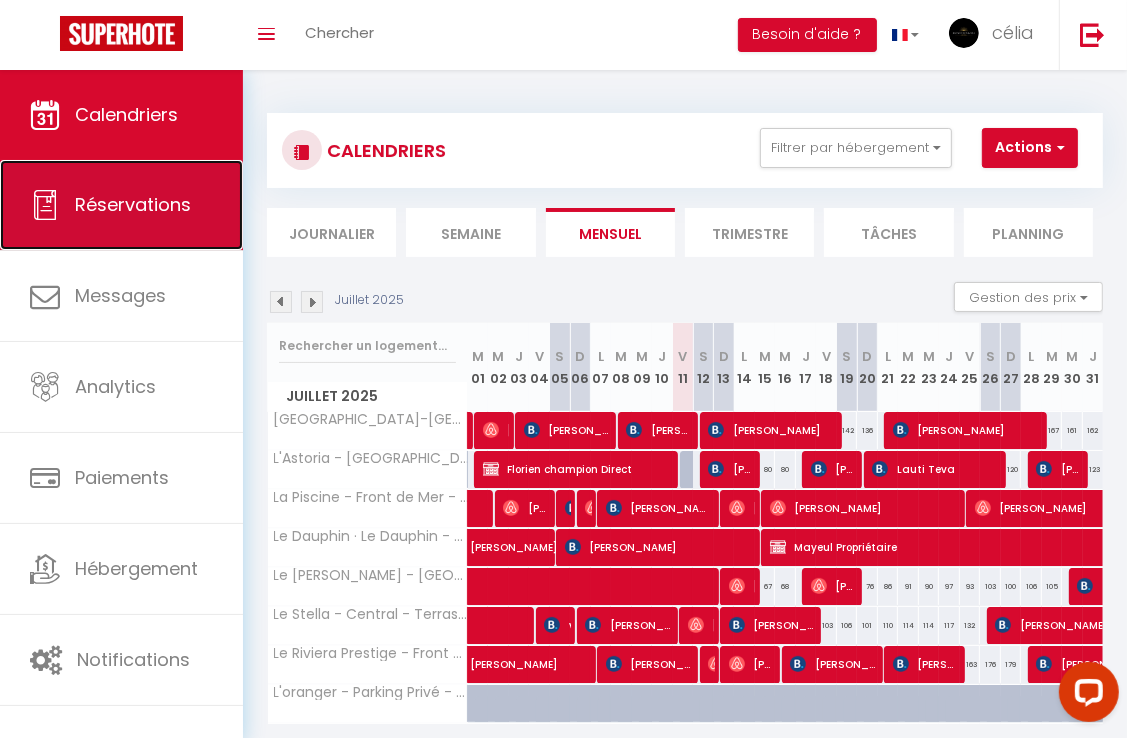 click on "Réservations" at bounding box center [121, 205] 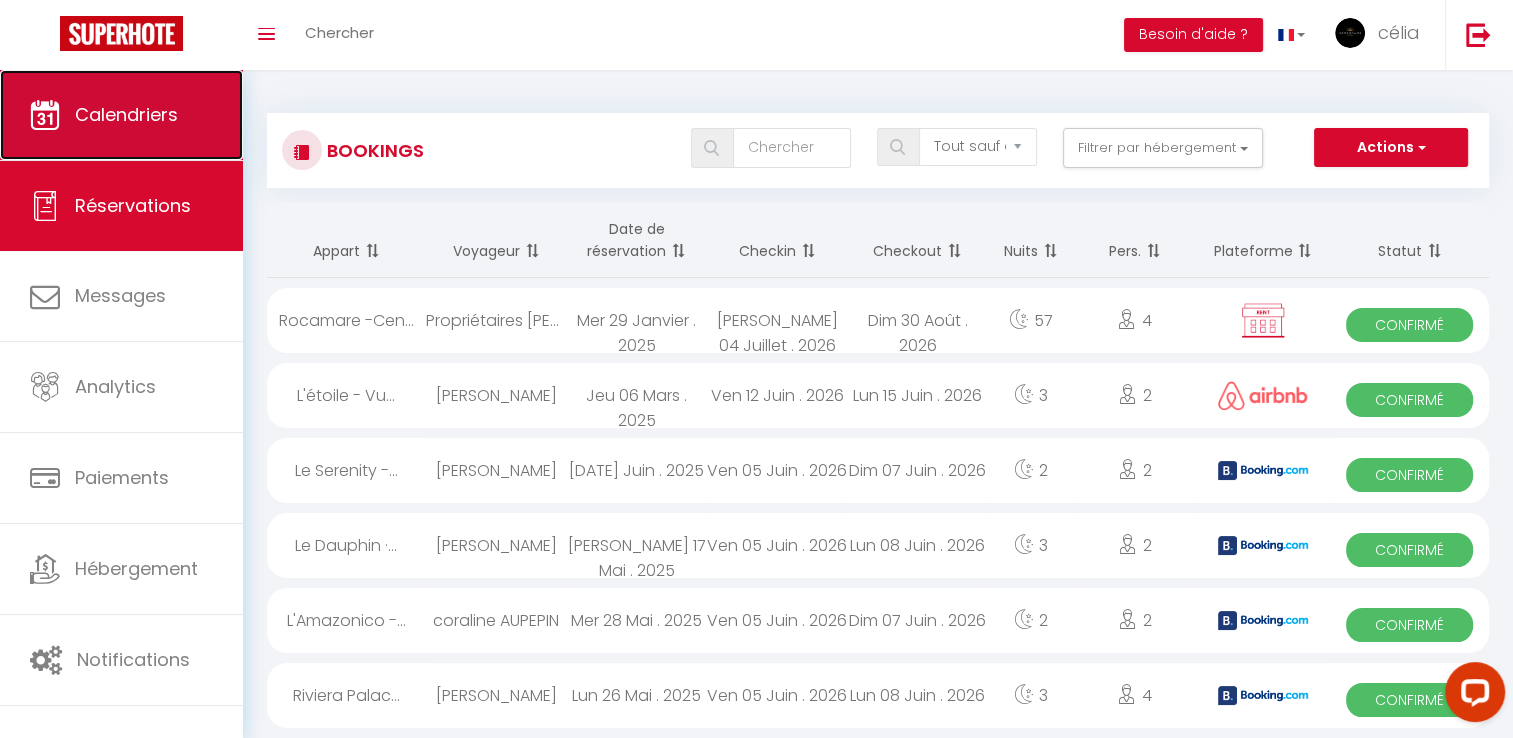 click on "Calendriers" at bounding box center (126, 114) 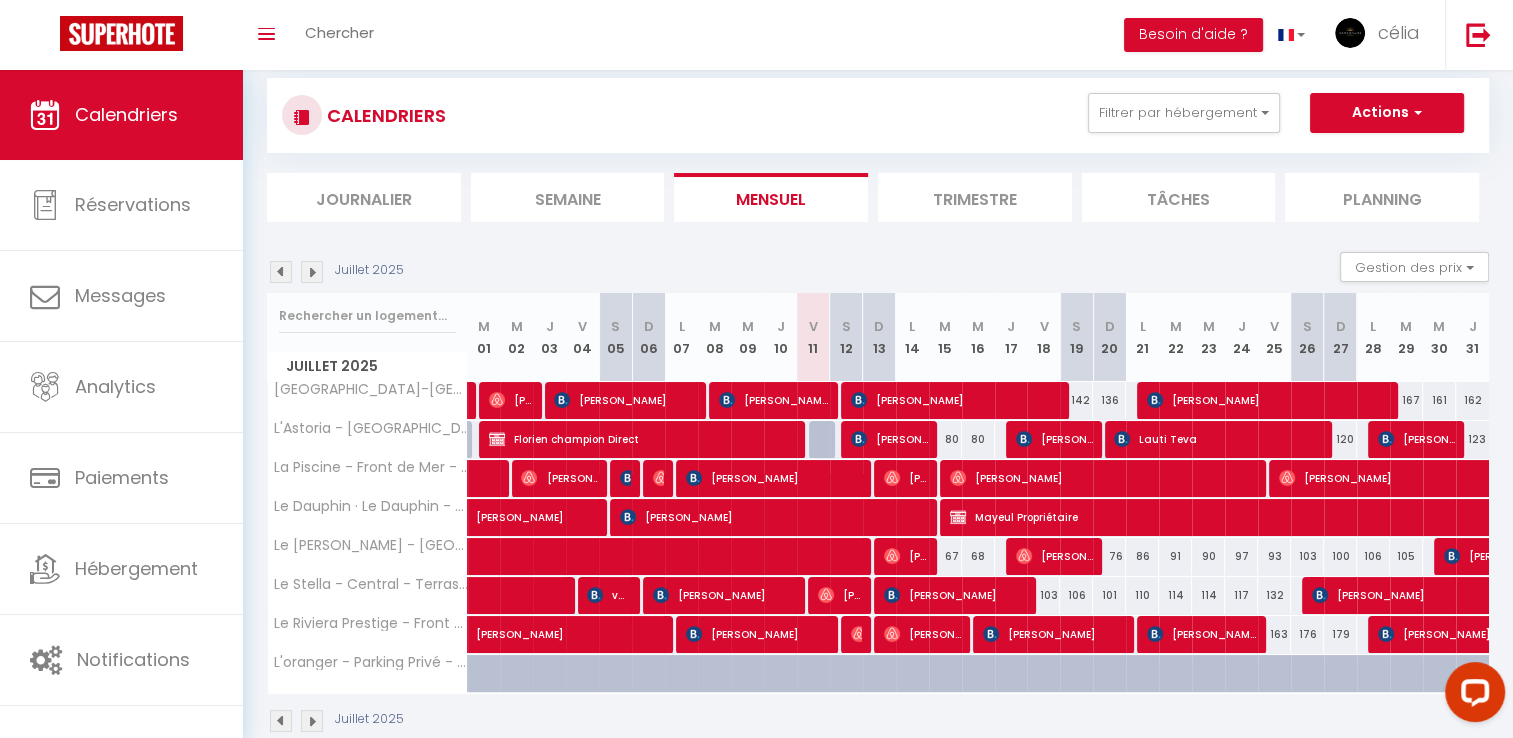 scroll, scrollTop: 70, scrollLeft: 0, axis: vertical 